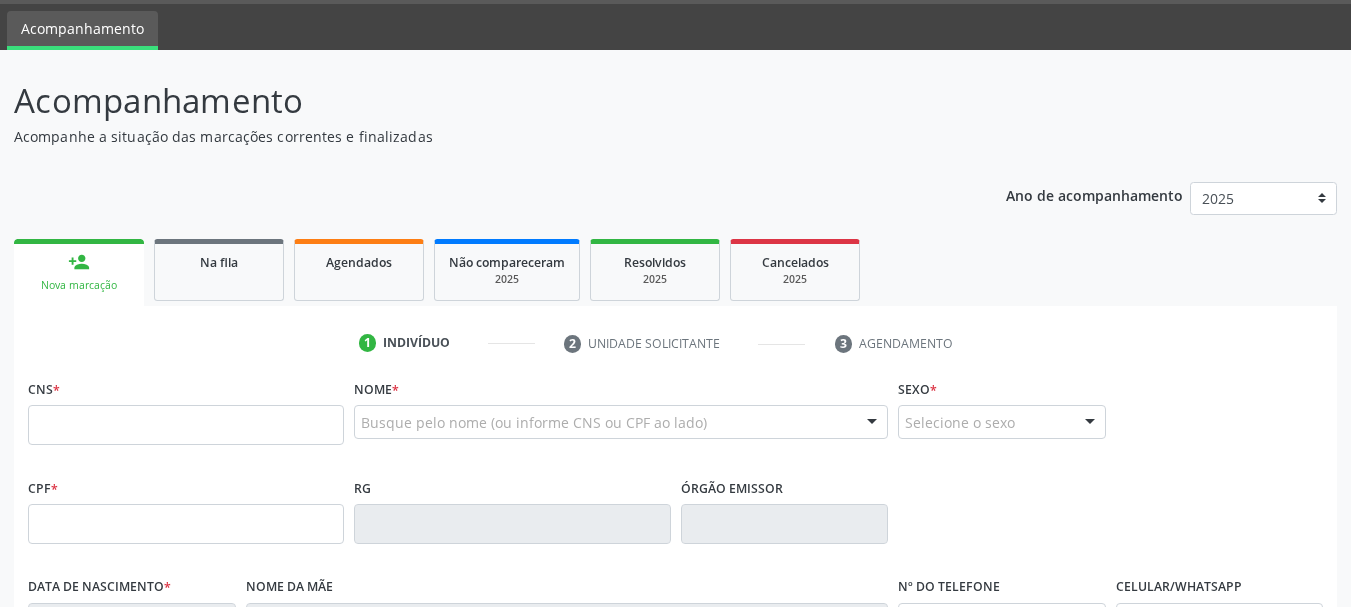 scroll, scrollTop: 60, scrollLeft: 0, axis: vertical 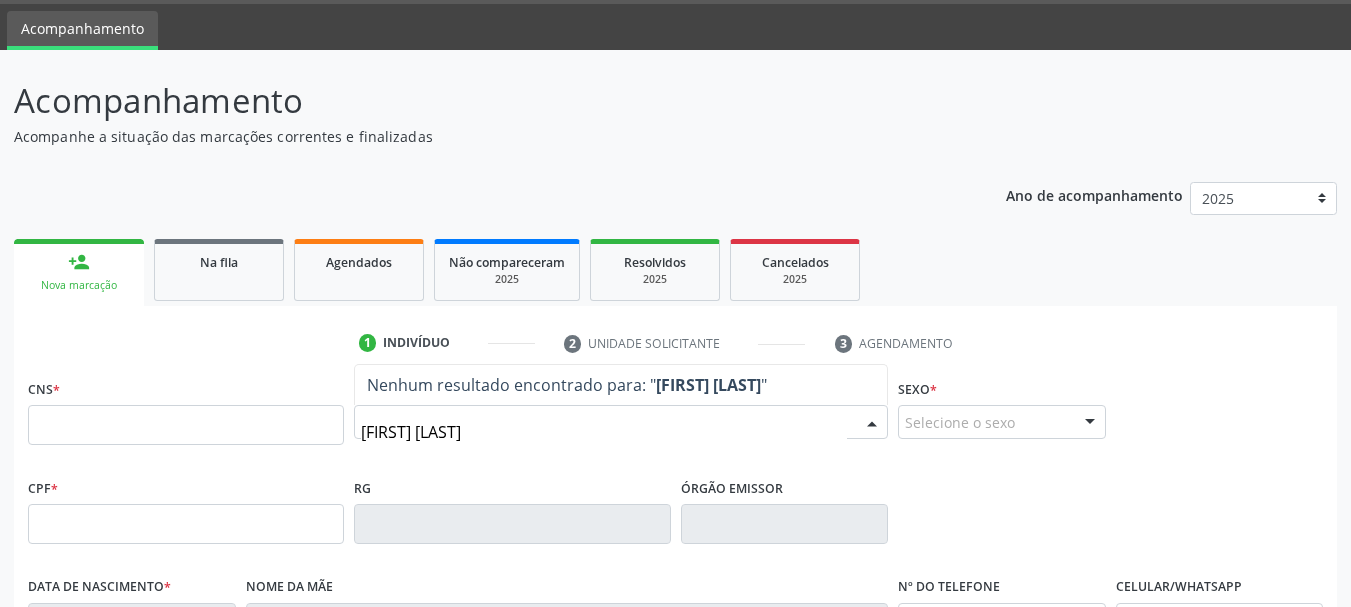 type on "[FIRST] [LAST]" 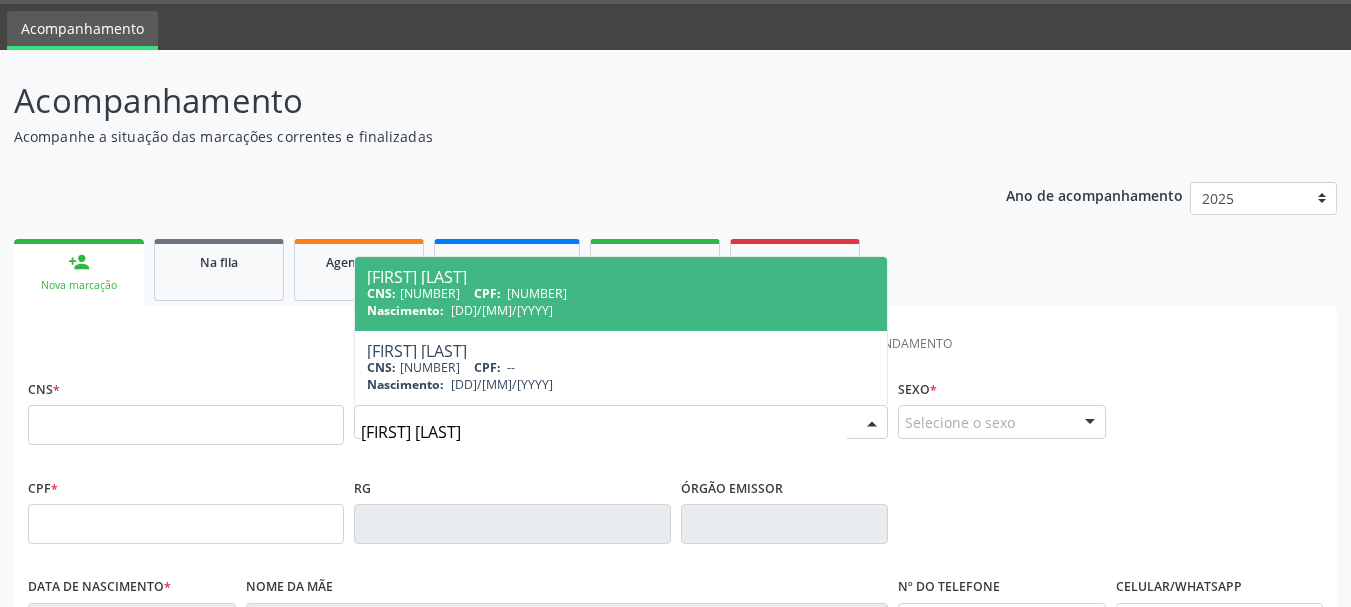click on "[NUMBER]" at bounding box center [537, 293] 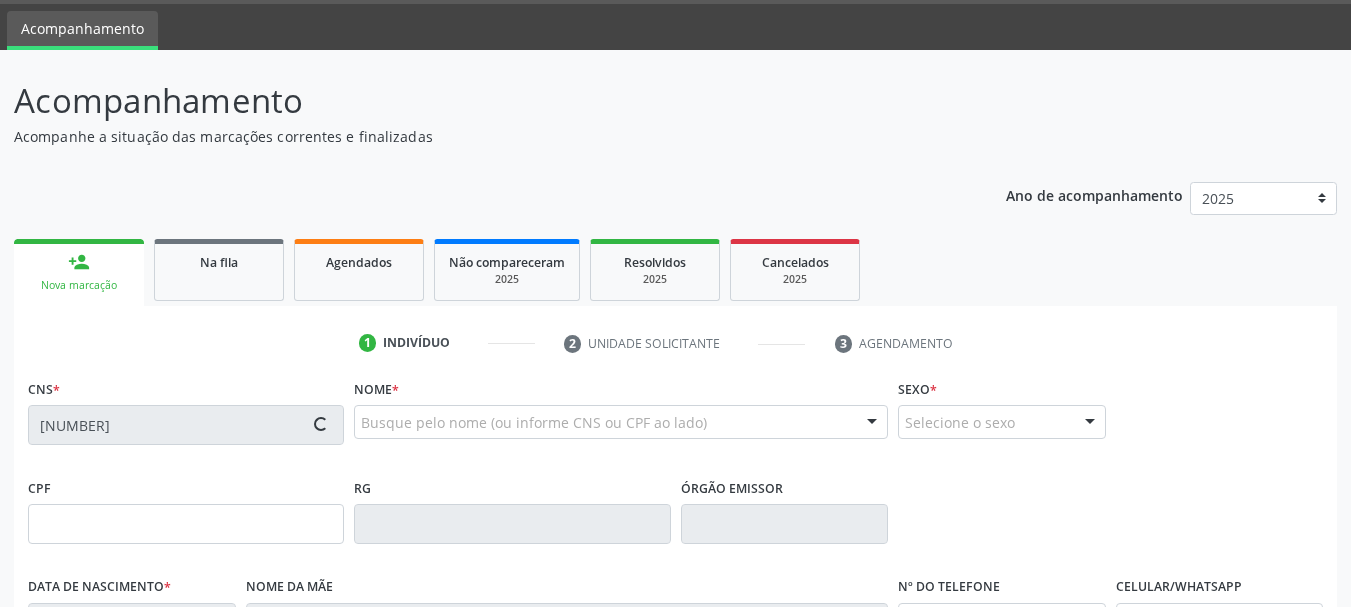 type on "[NUMBER]" 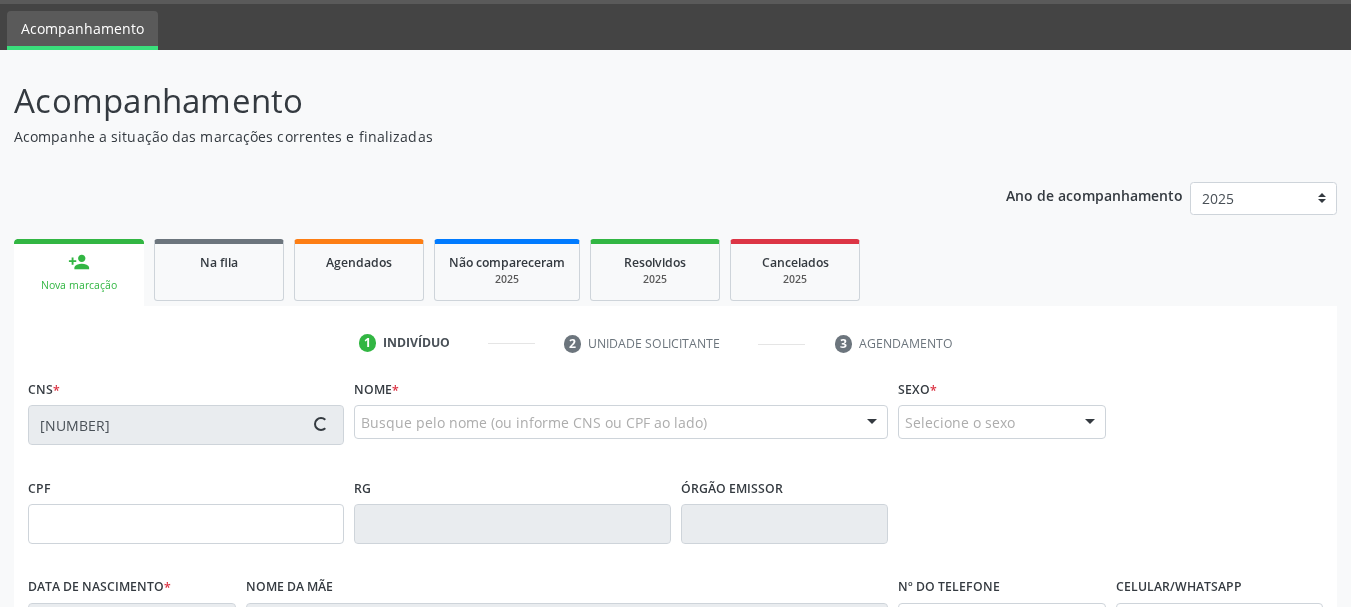 type on "[DD]/[MM]/[YYYY]" 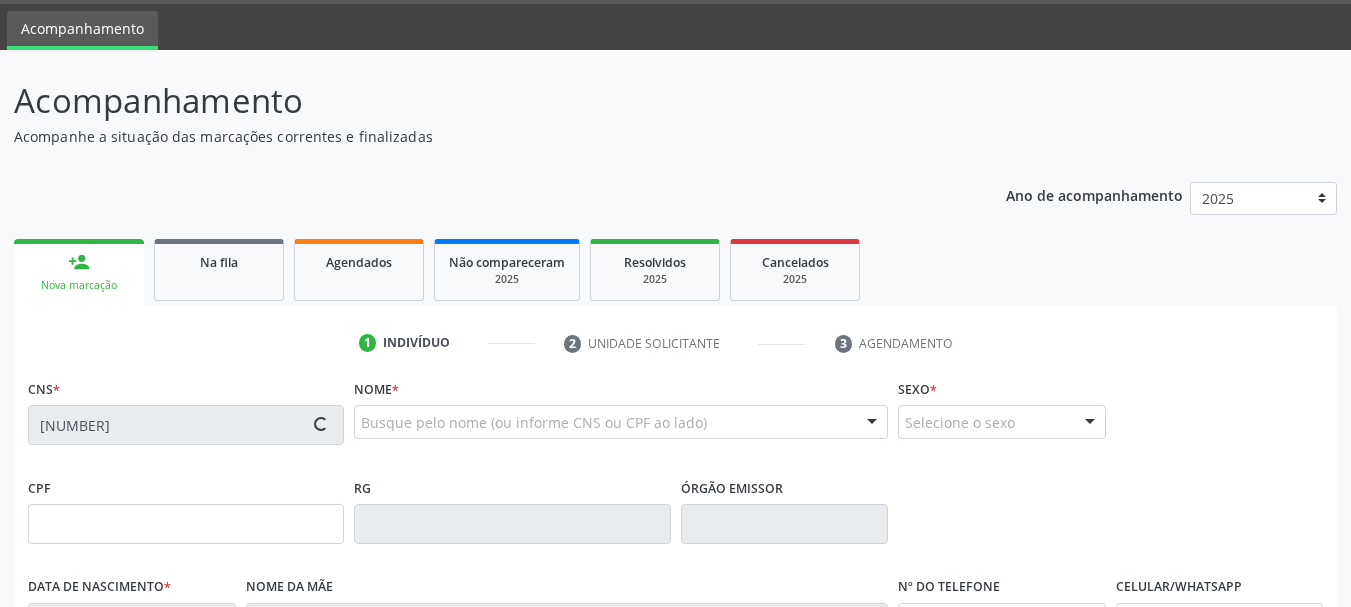 type on "S/N" 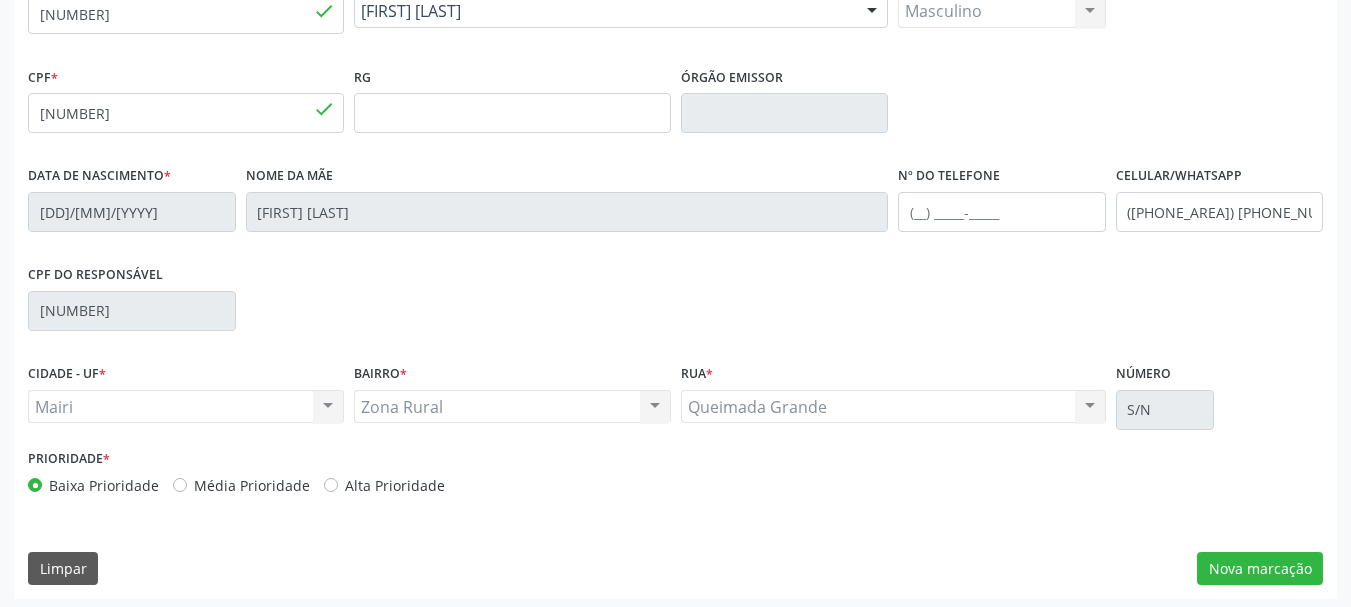 scroll, scrollTop: 477, scrollLeft: 0, axis: vertical 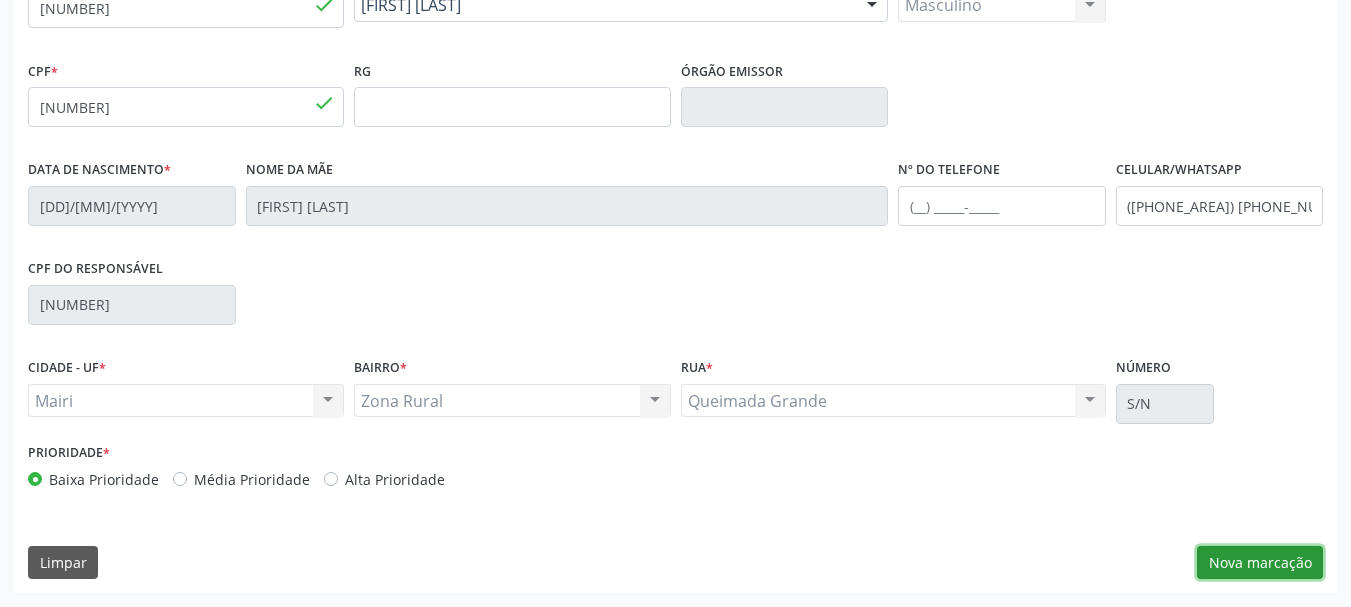 click on "Nova marcação" at bounding box center (1260, 563) 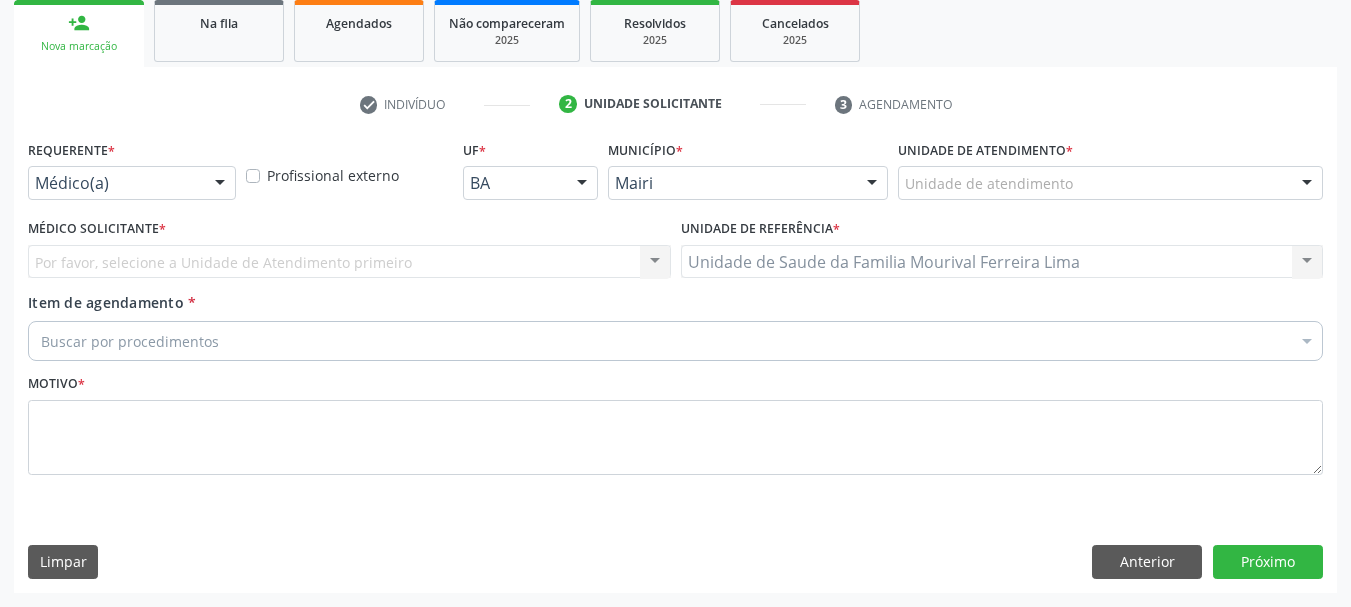 scroll, scrollTop: 299, scrollLeft: 0, axis: vertical 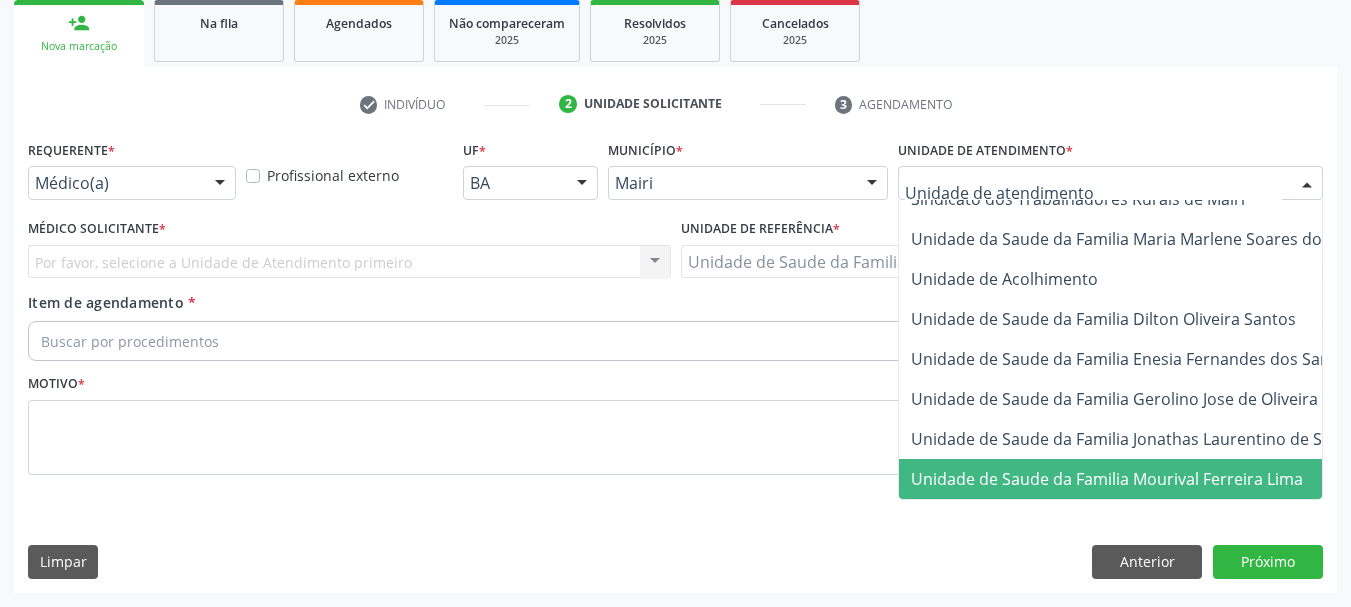 click on "Unidade de Saude da Familia Mourival Ferreira Lima" at bounding box center (1107, 479) 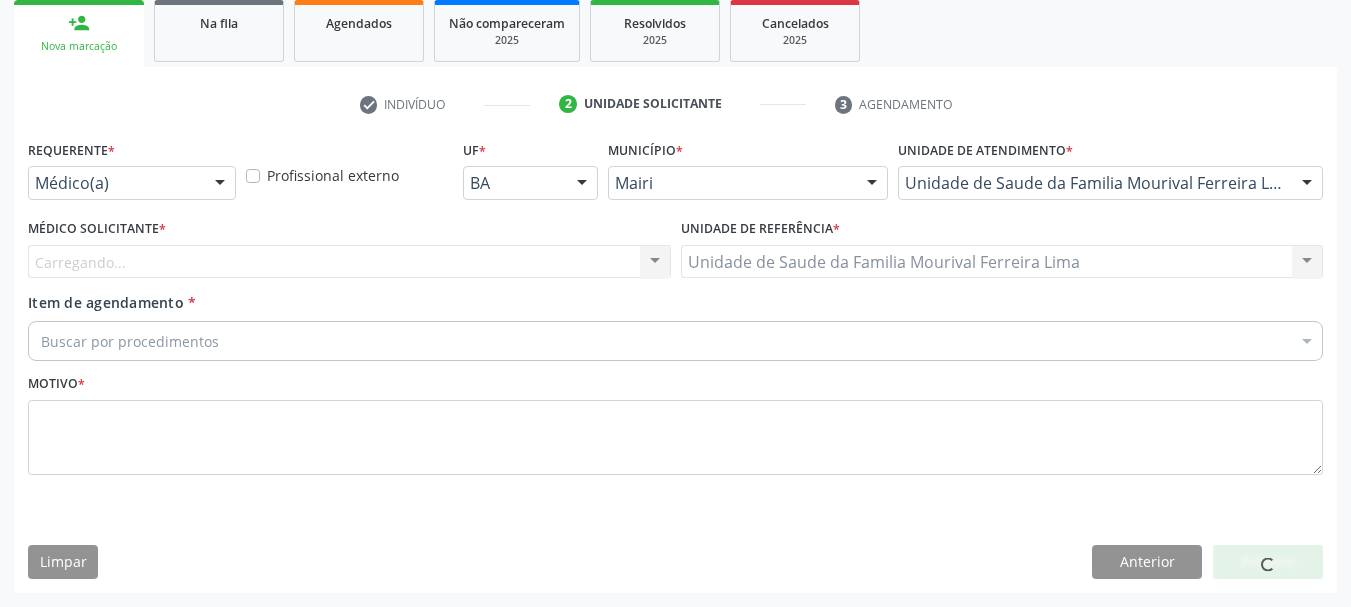 click on "Carregando...
Nenhum resultado encontrado para: "   "
Não há nenhuma opção para ser exibida." at bounding box center (349, 262) 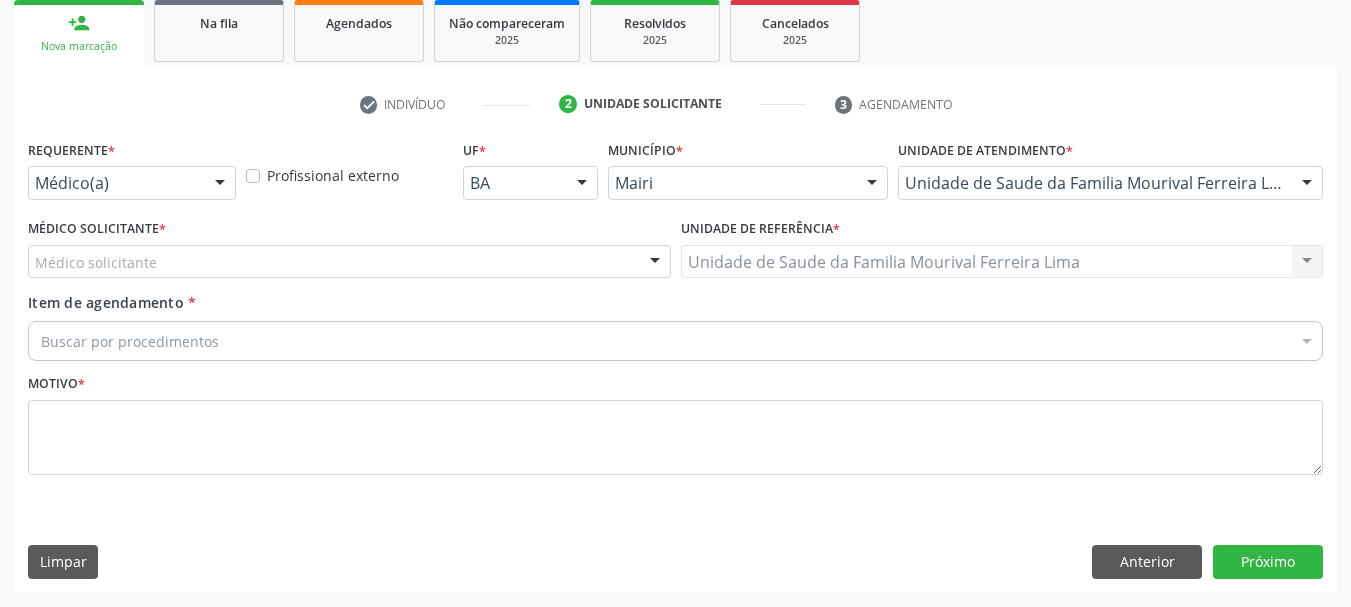 click at bounding box center [655, 263] 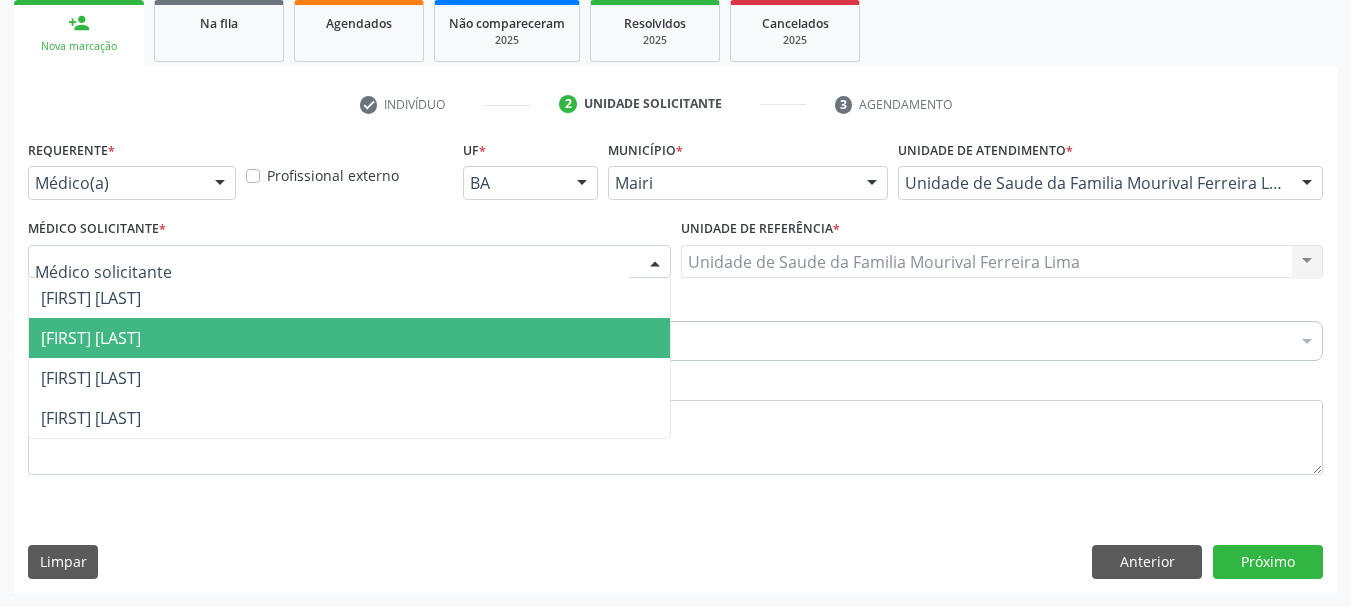 click on "[FIRST] [LAST]" at bounding box center (349, 338) 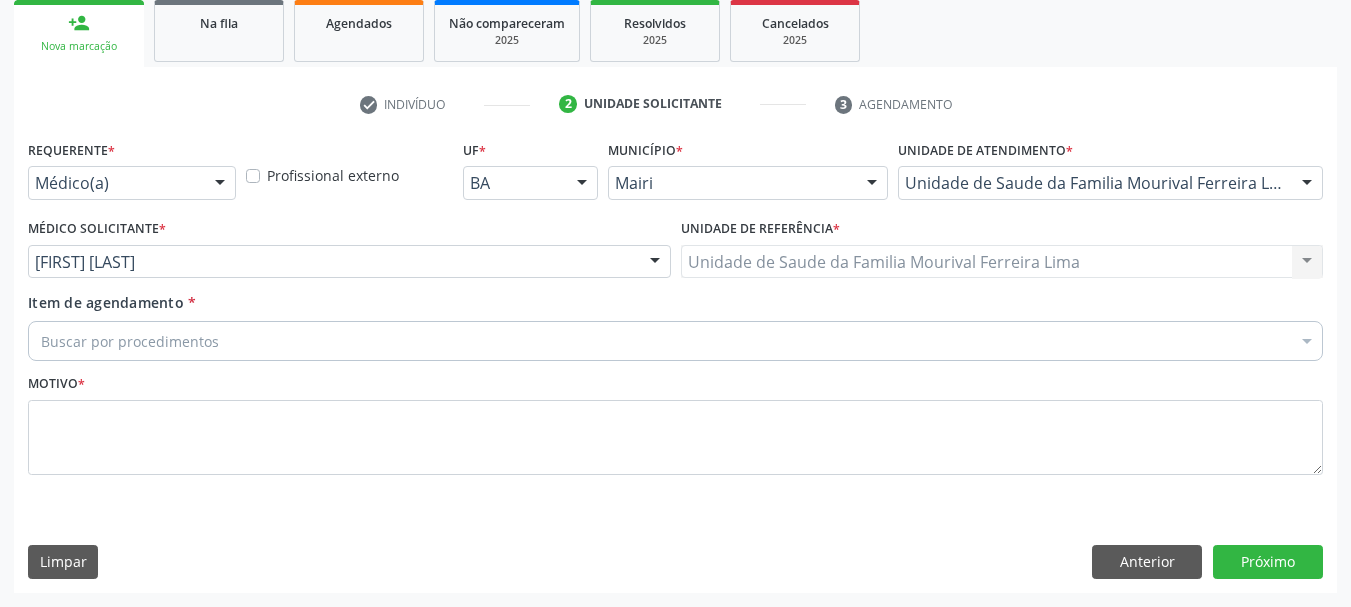click on "Buscar por procedimentos" at bounding box center [675, 341] 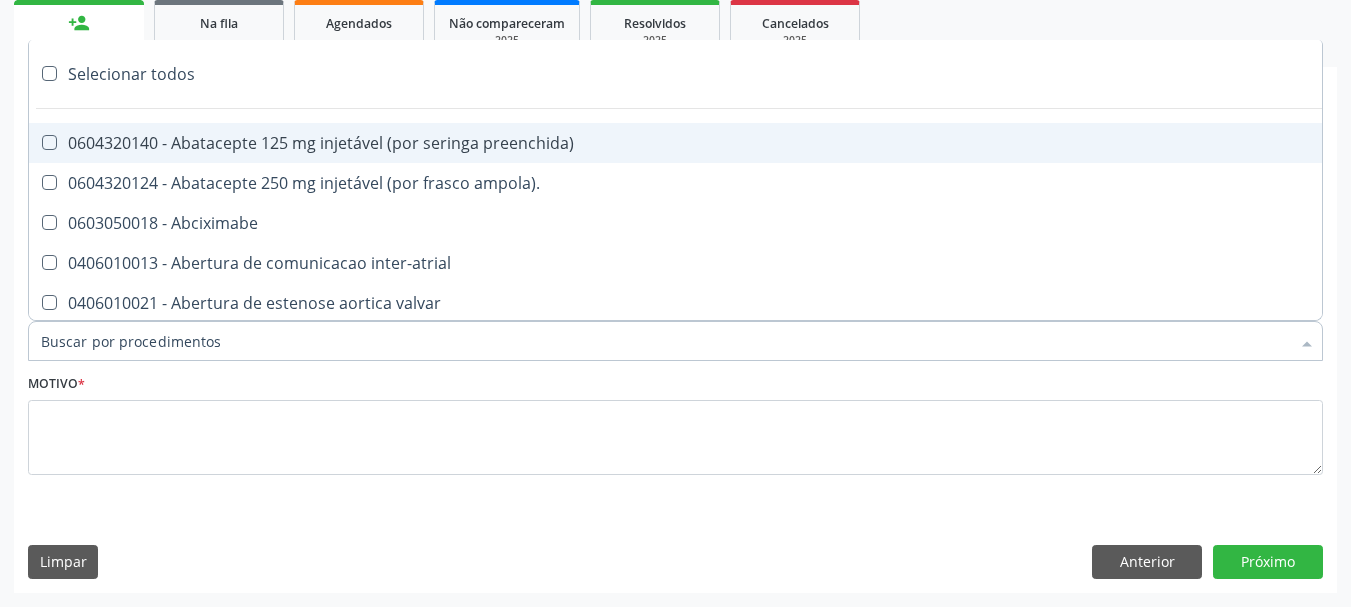 type on "#" 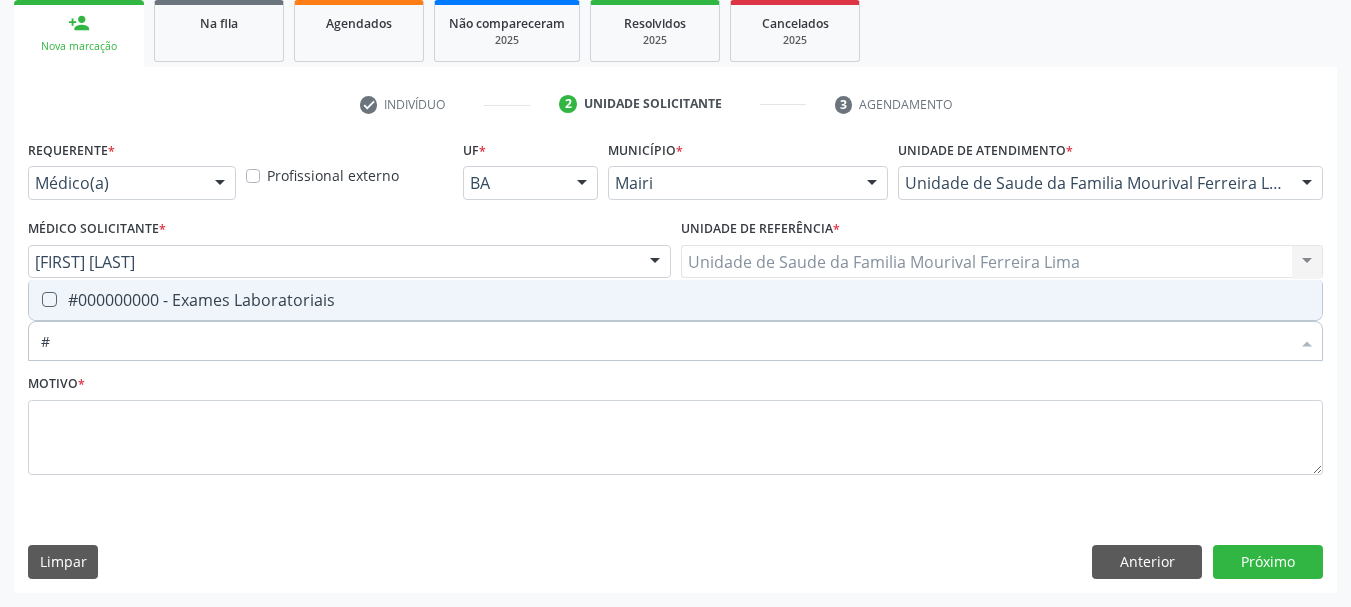 click on "#000000000 - Exames Laboratoriais" at bounding box center (675, 300) 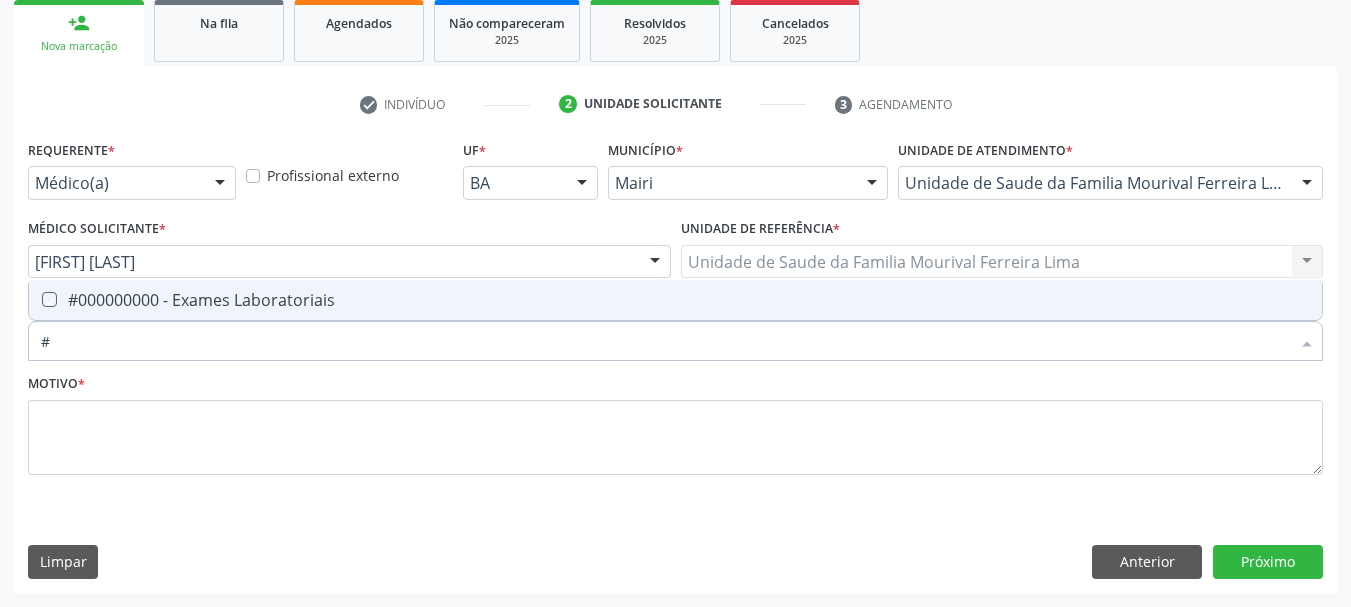 checkbox on "true" 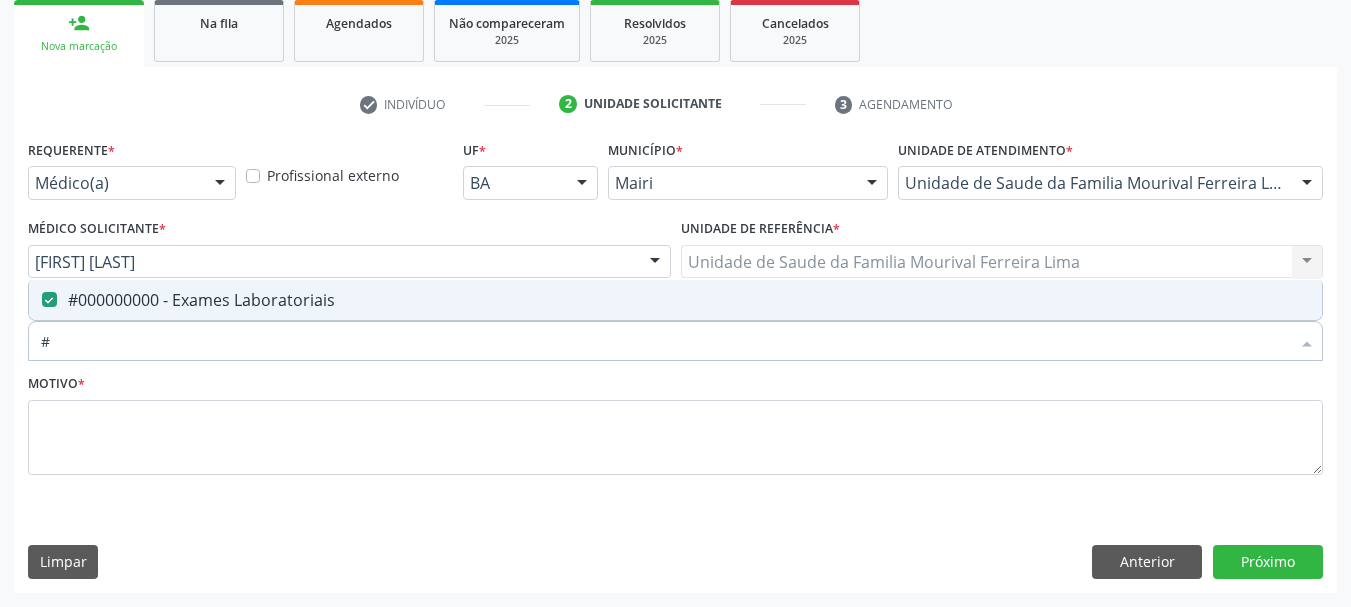 click on "#" at bounding box center (665, 341) 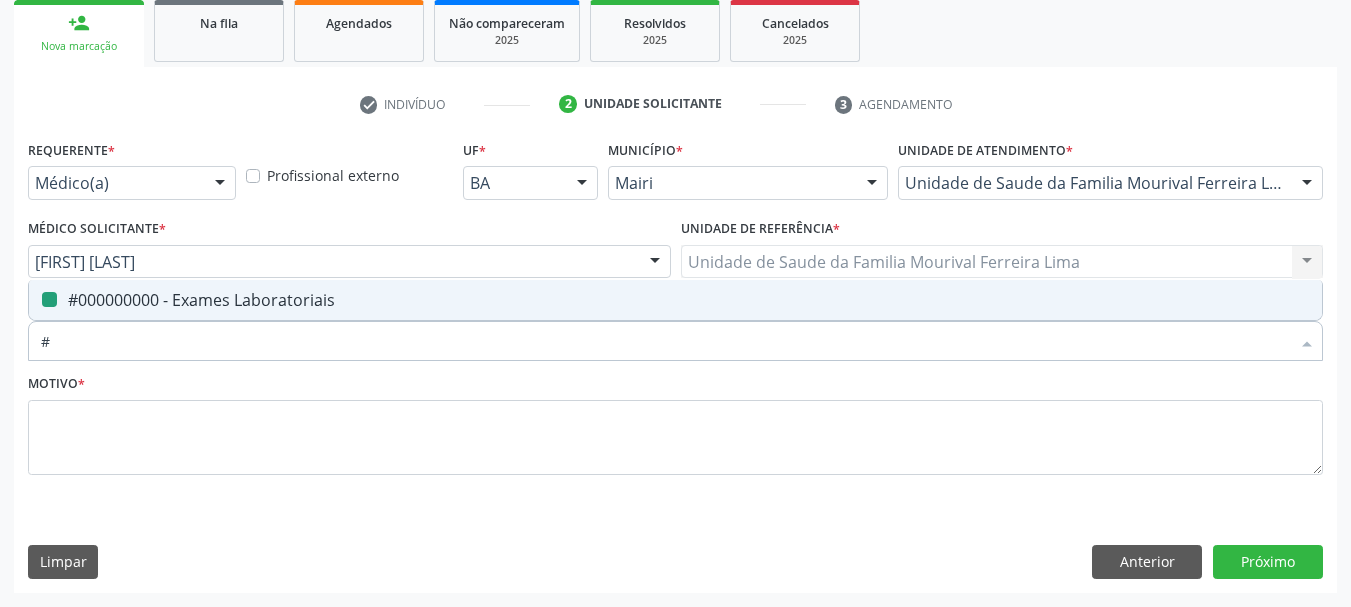 type 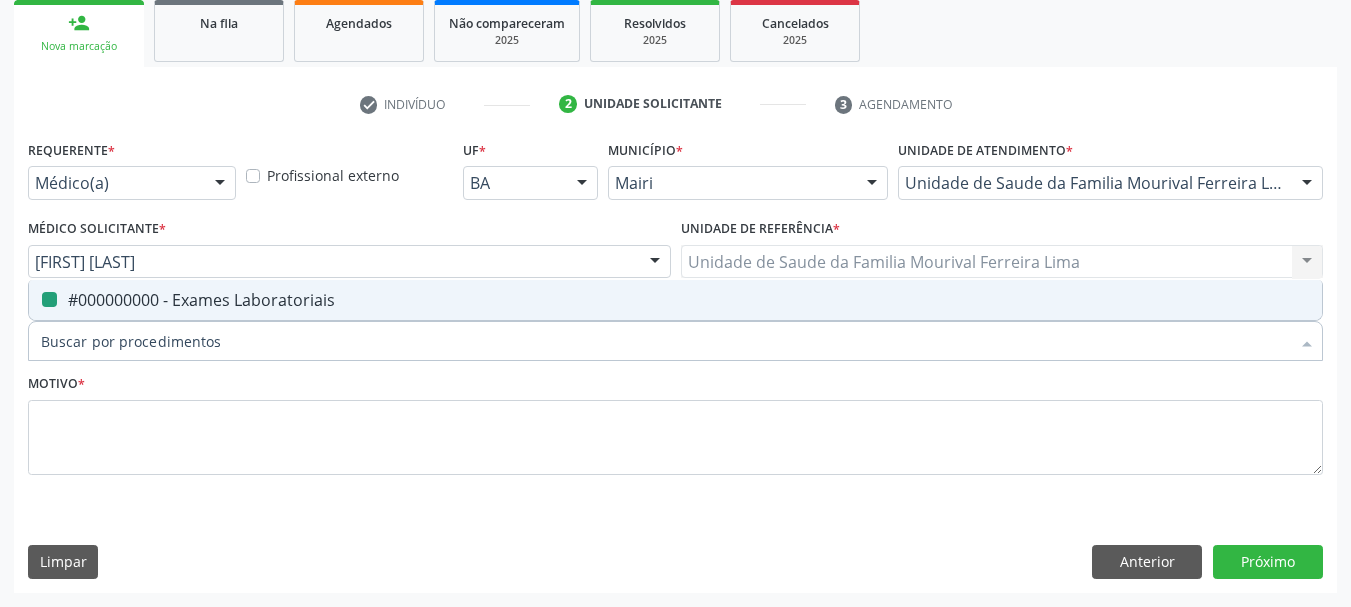 checkbox on "false" 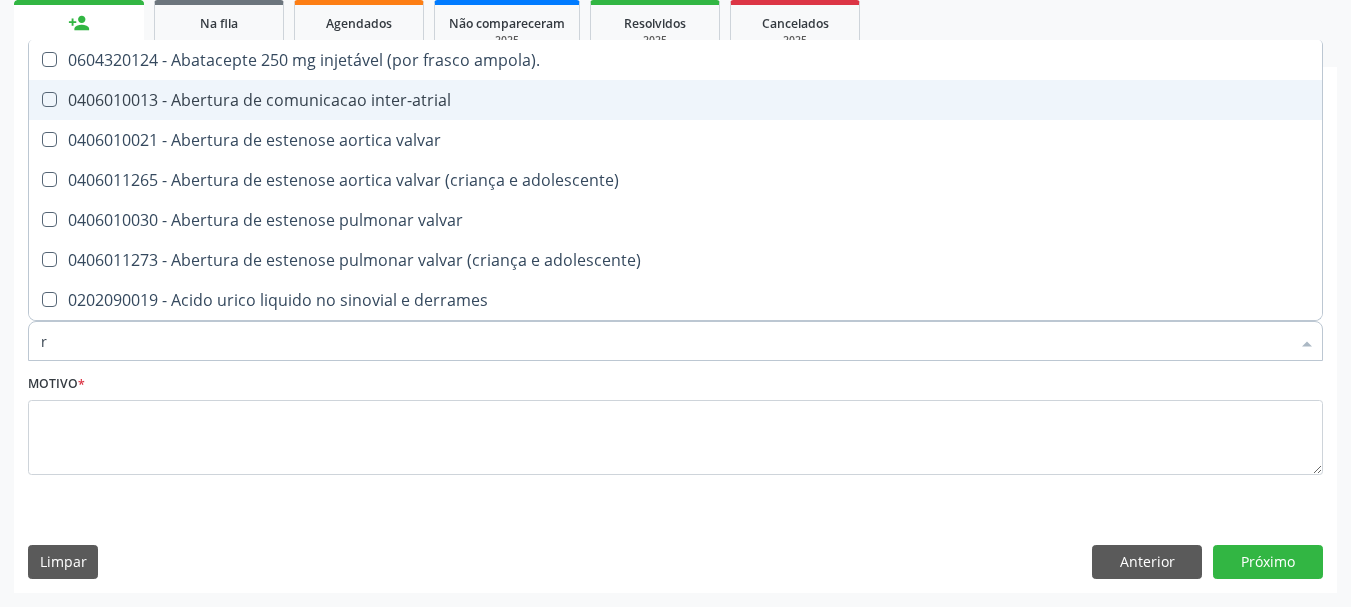 type on "ra" 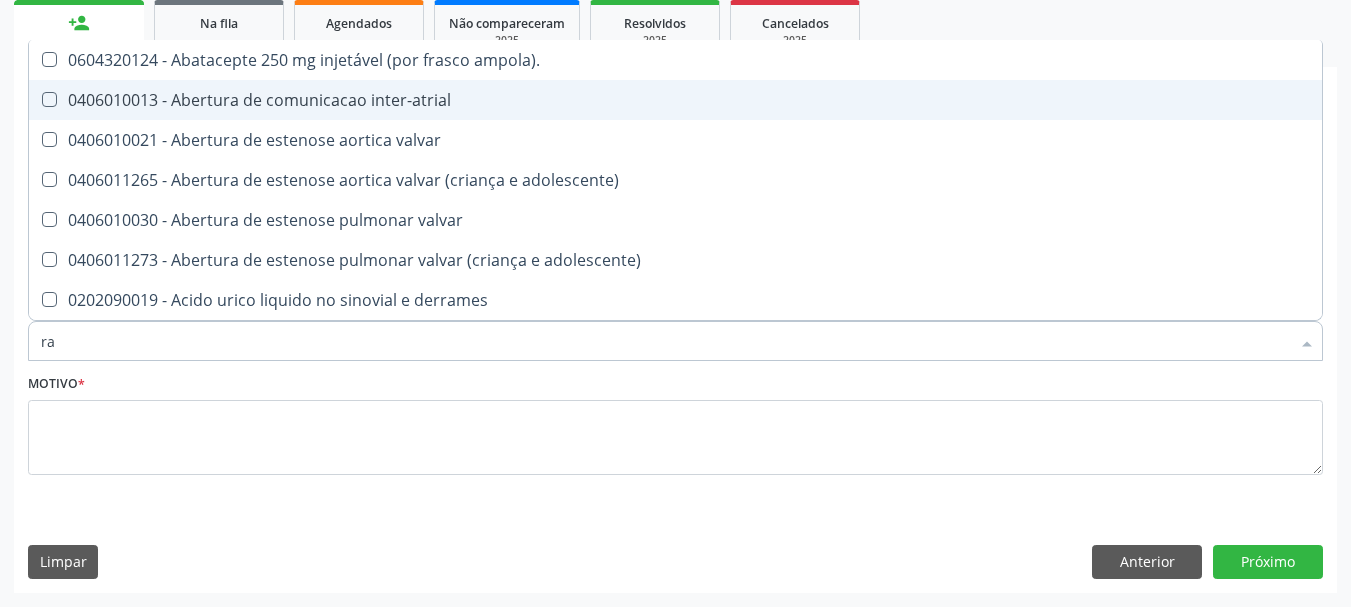 checkbox on "true" 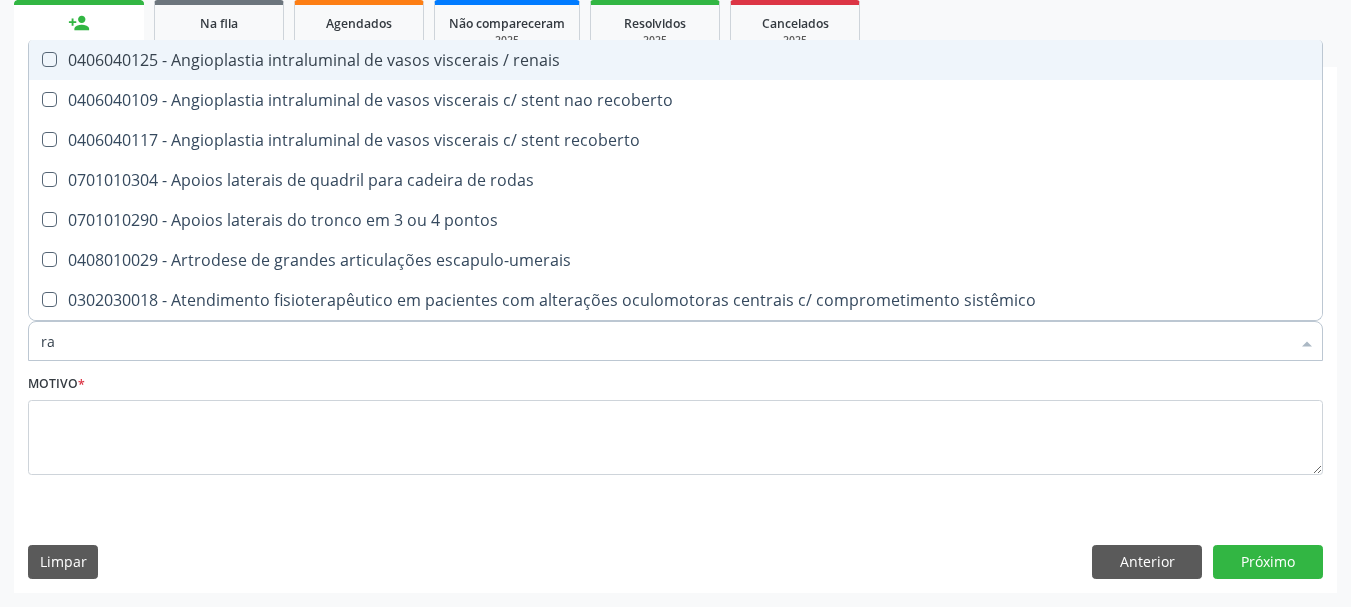 type on "r" 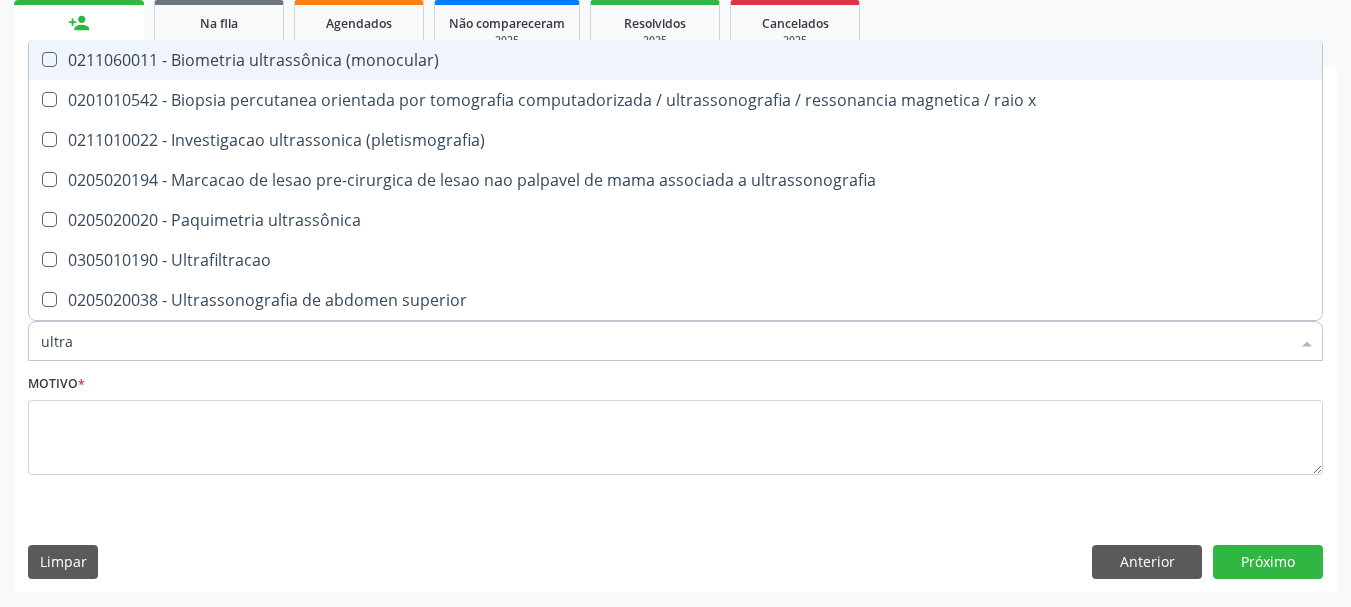 type on "ultras" 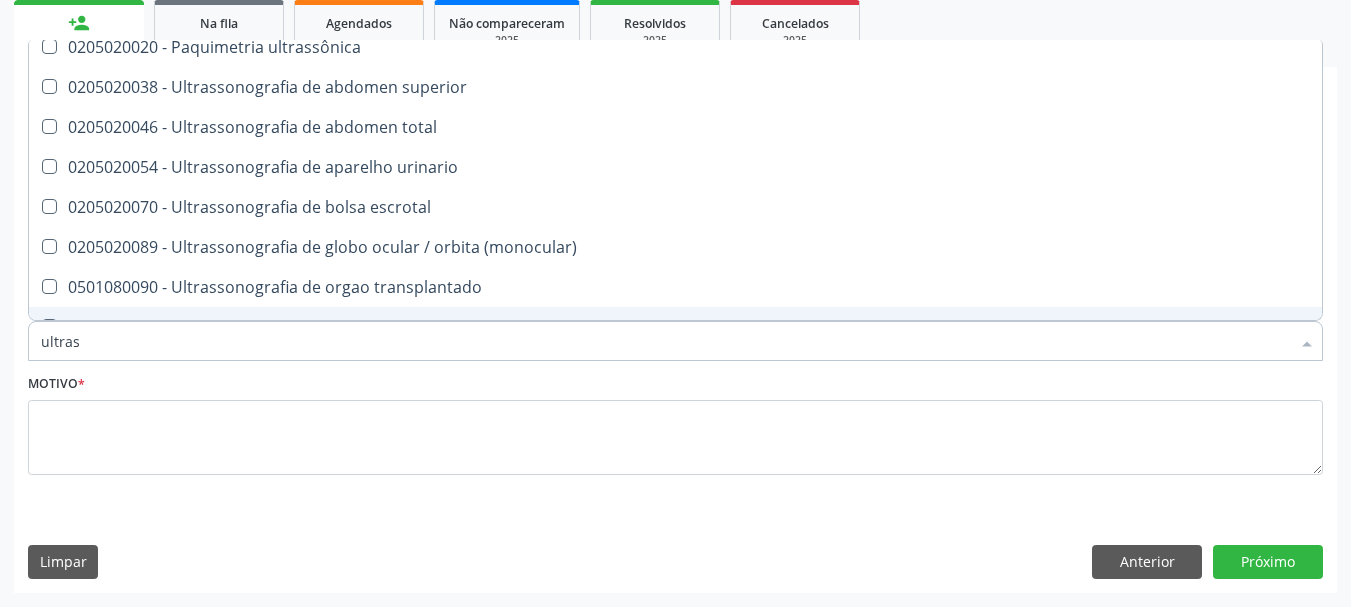 scroll, scrollTop: 140, scrollLeft: 0, axis: vertical 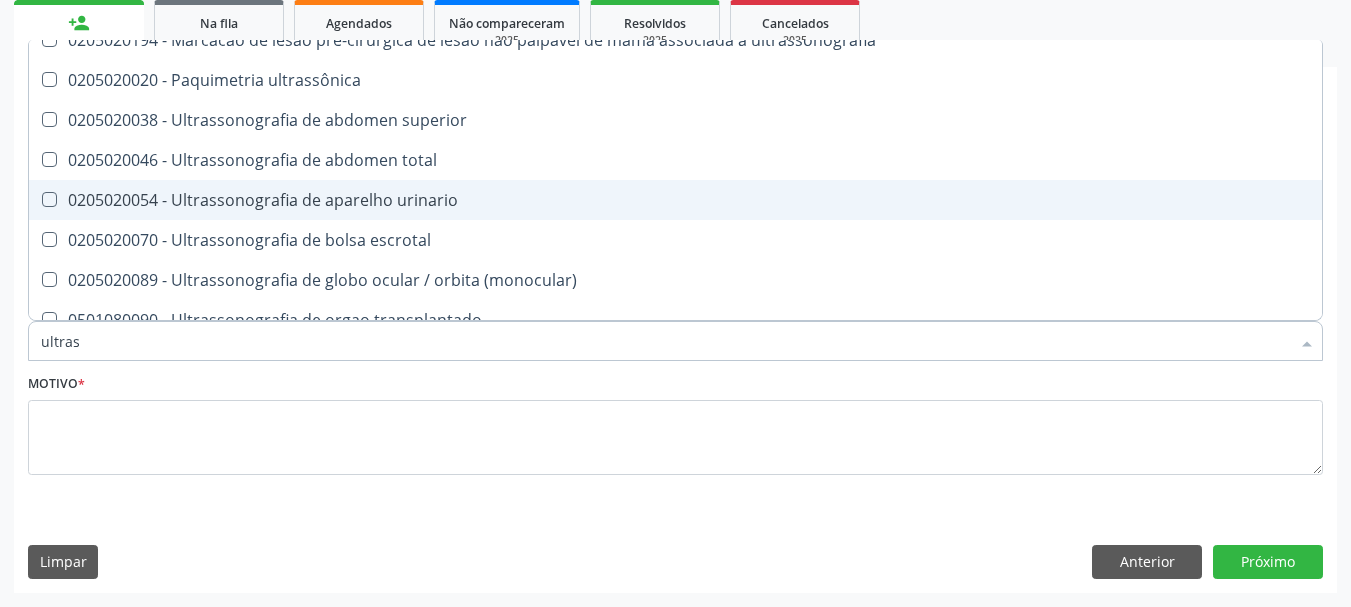 click on "0205020054 - Ultrassonografia de aparelho urinario" at bounding box center [675, 200] 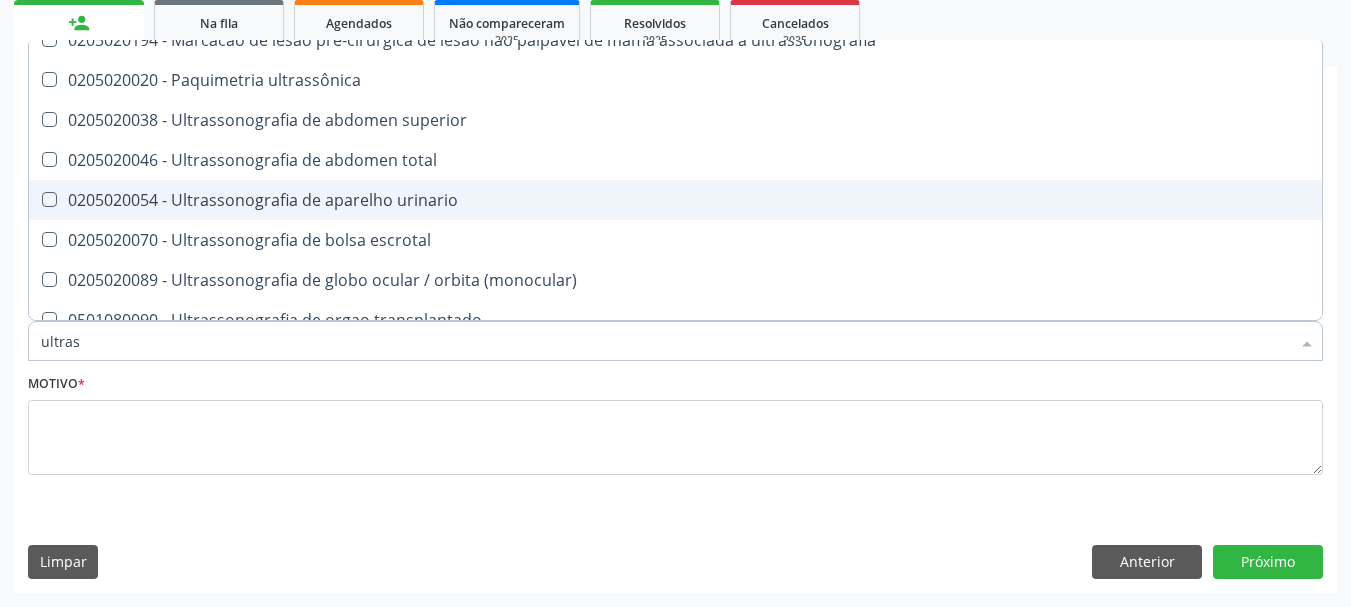 checkbox on "true" 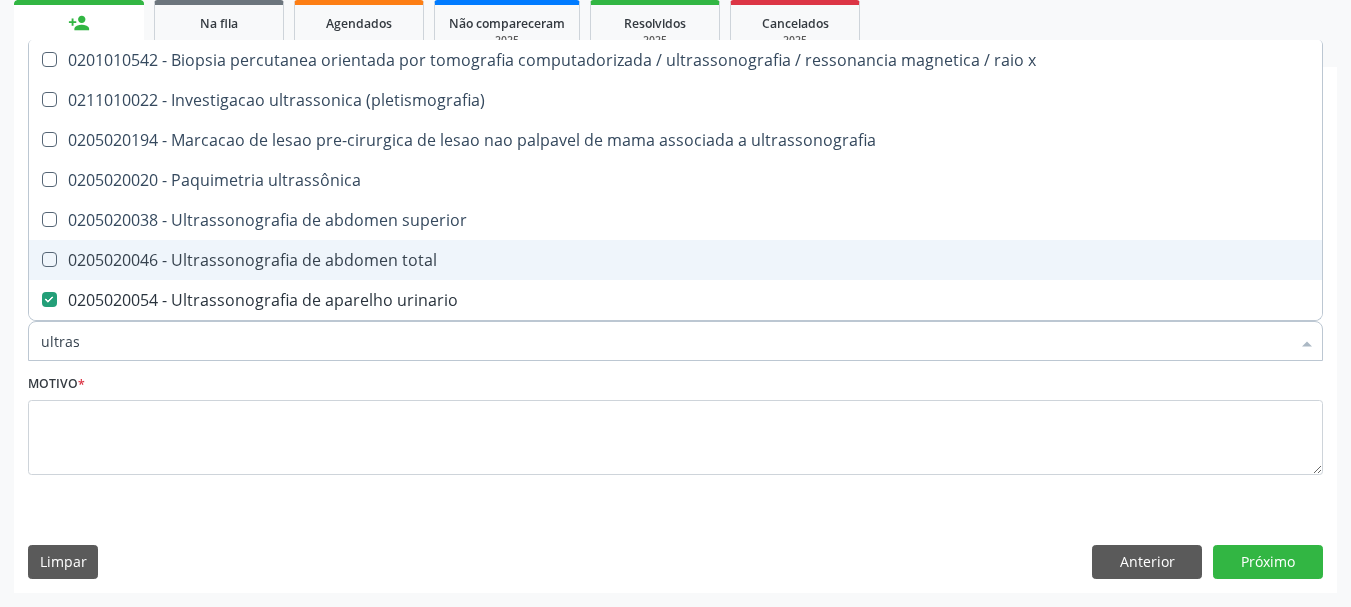 scroll, scrollTop: 0, scrollLeft: 0, axis: both 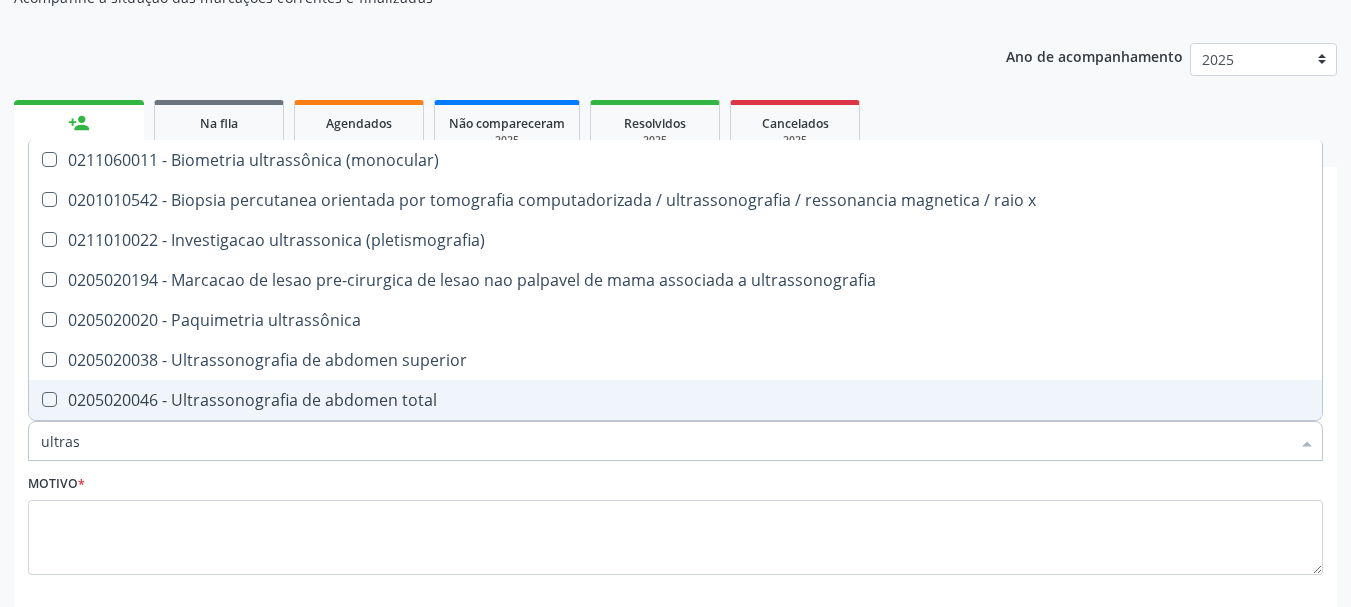 type on "ultra" 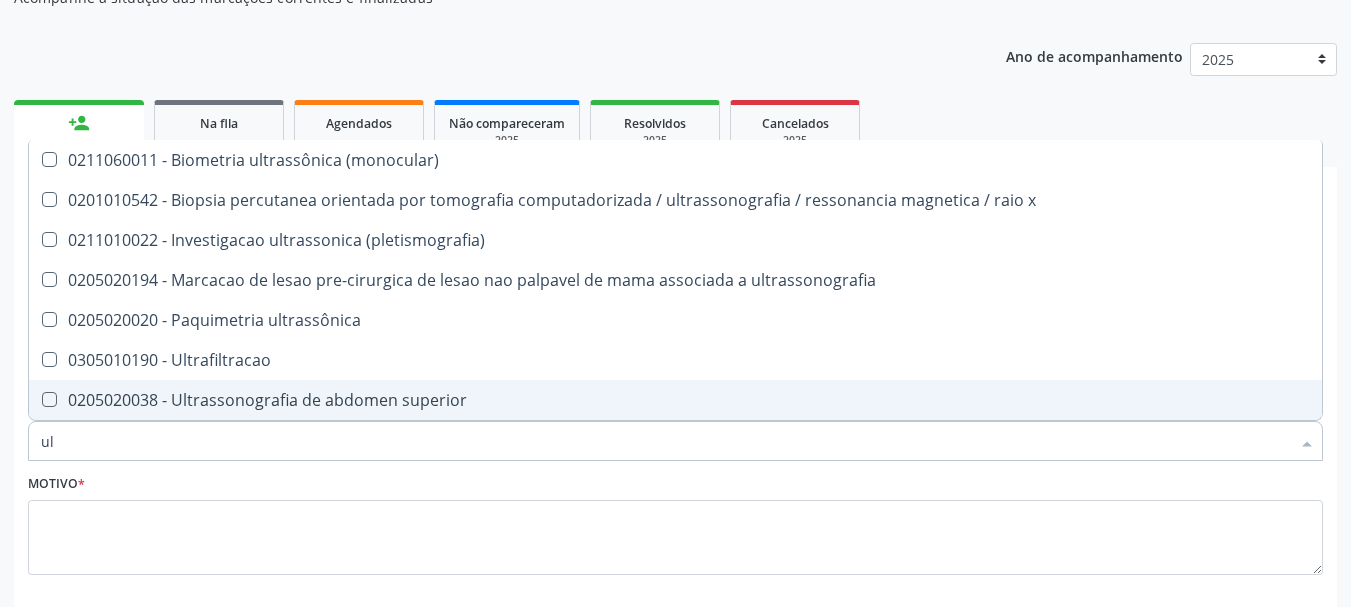 type on "u" 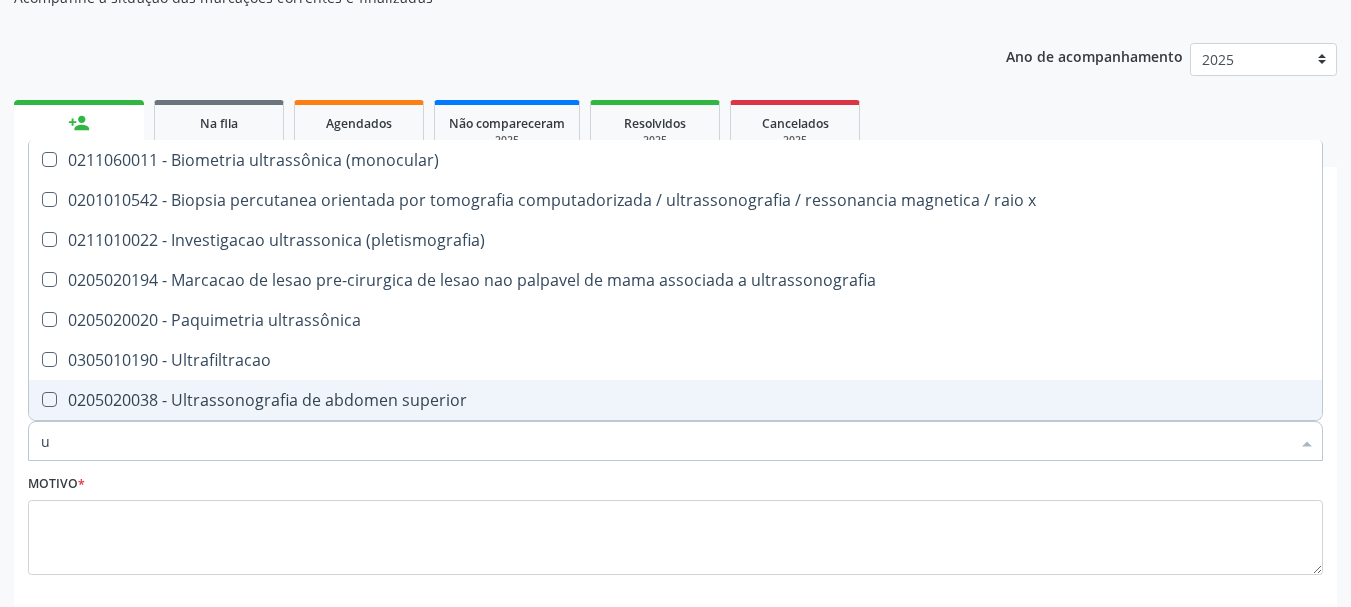 type 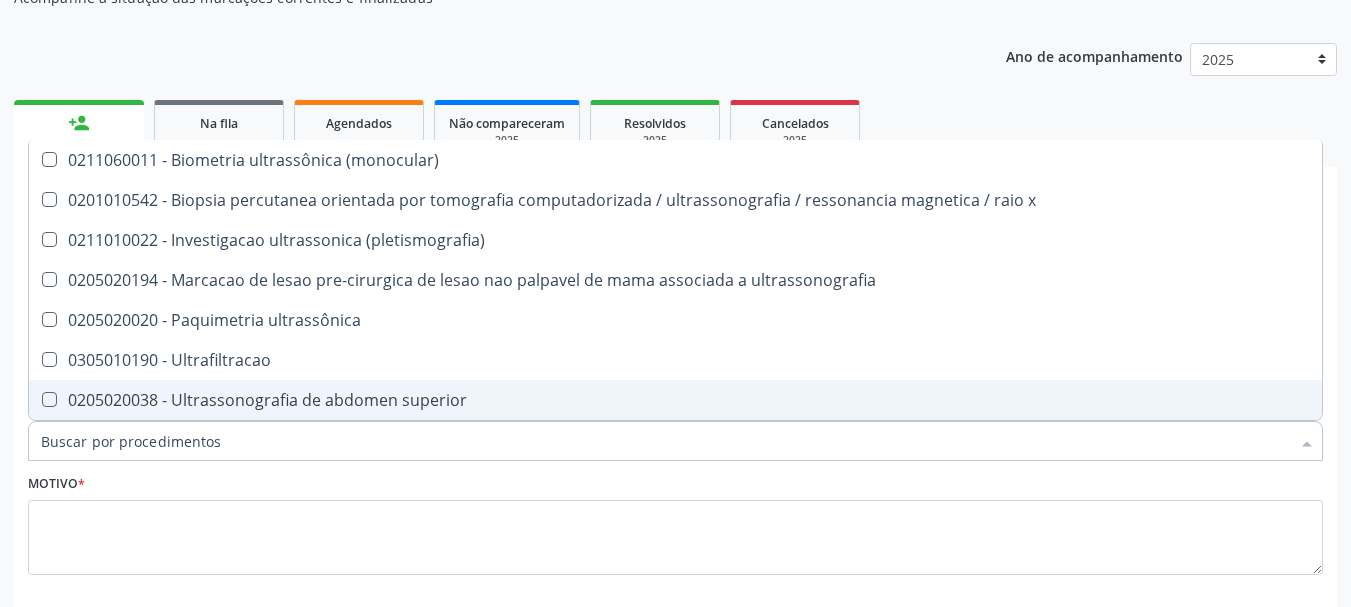 checkbox on "false" 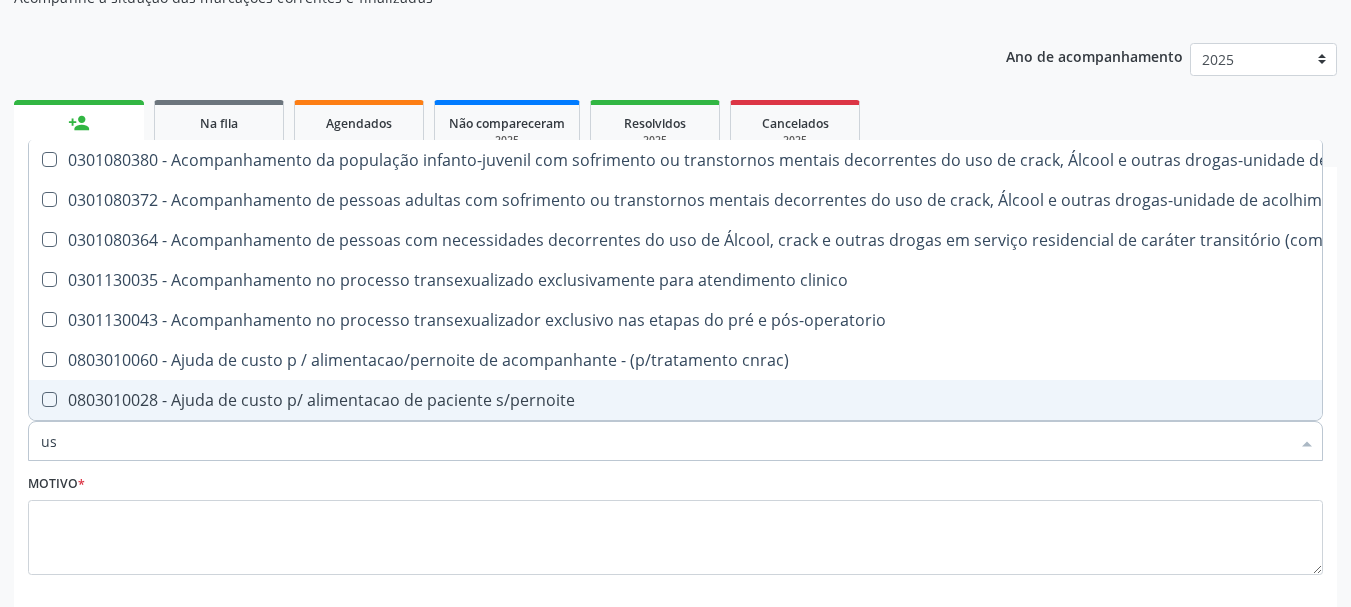 type on "usg" 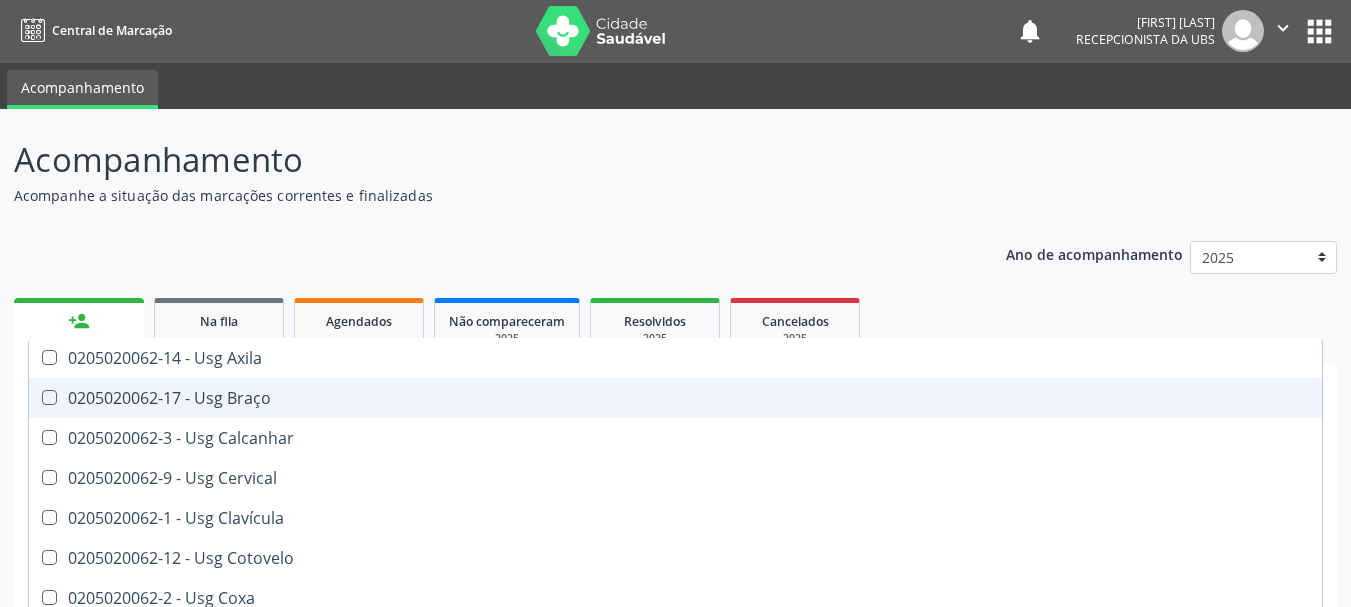 scroll, scrollTop: 0, scrollLeft: 0, axis: both 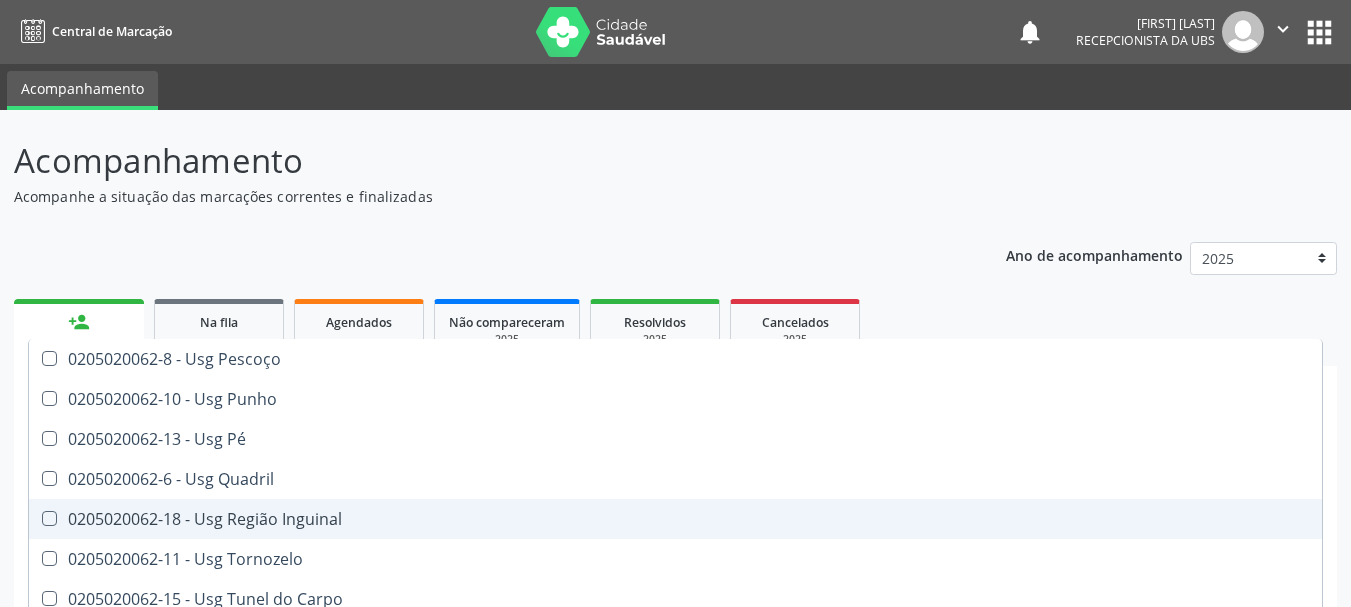 click on "0205020062-18 - Usg Região Inguinal" at bounding box center (675, 519) 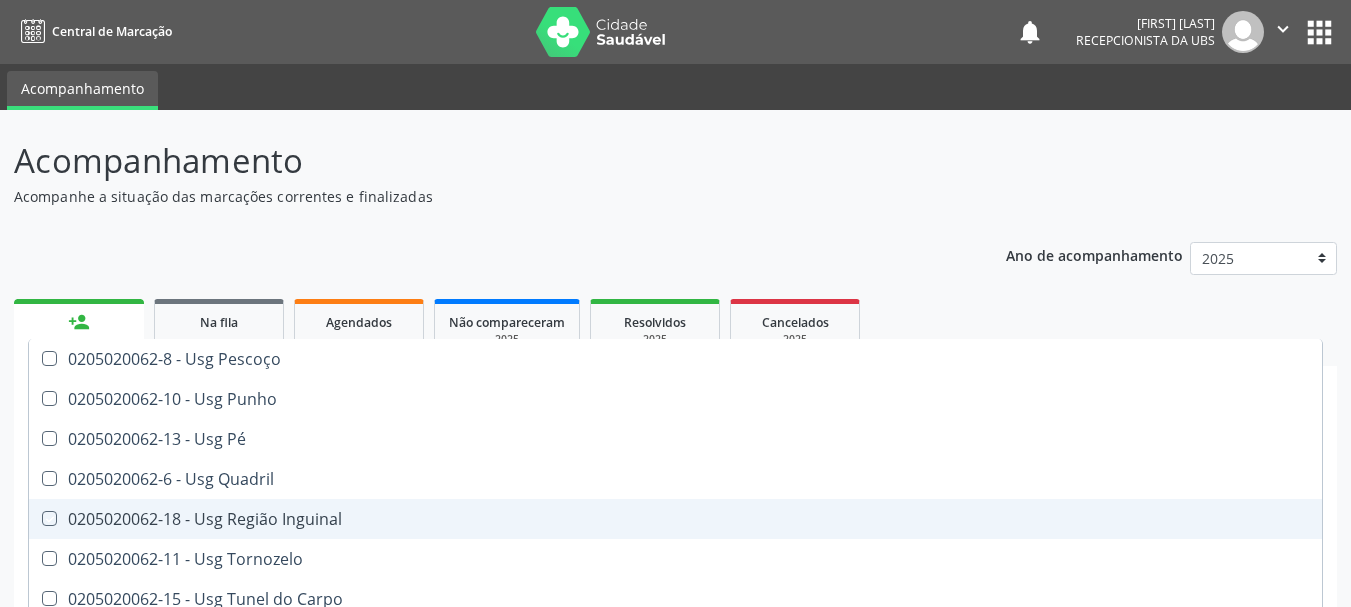 checkbox on "true" 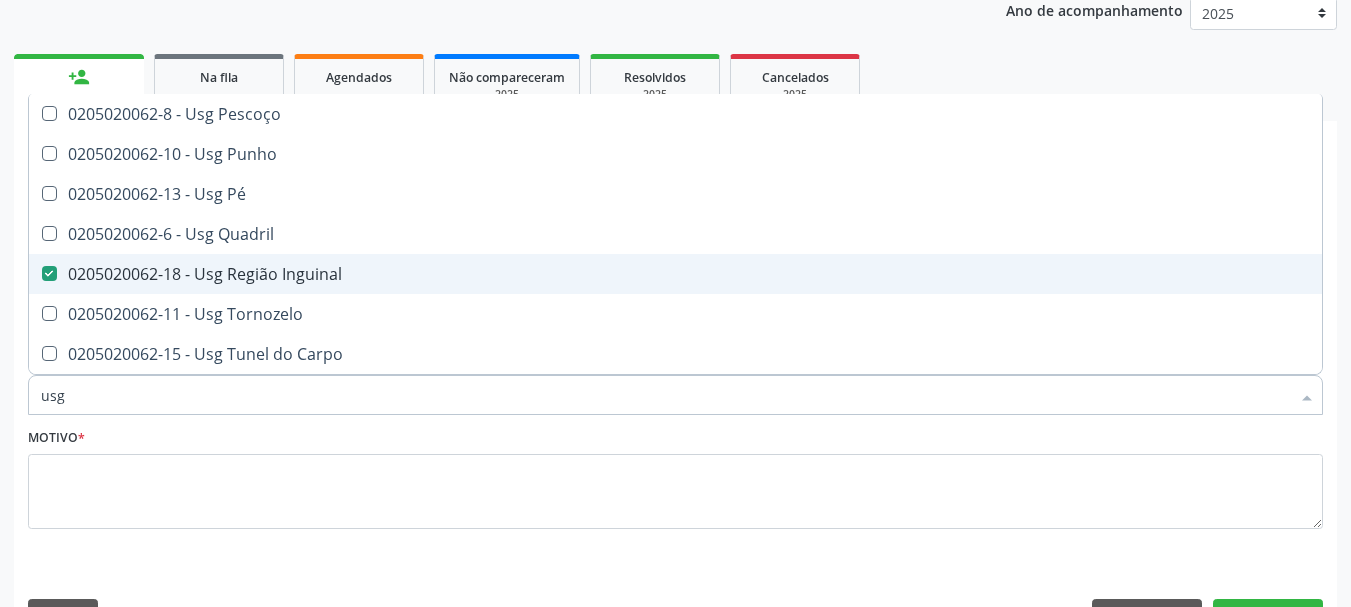 scroll, scrollTop: 299, scrollLeft: 0, axis: vertical 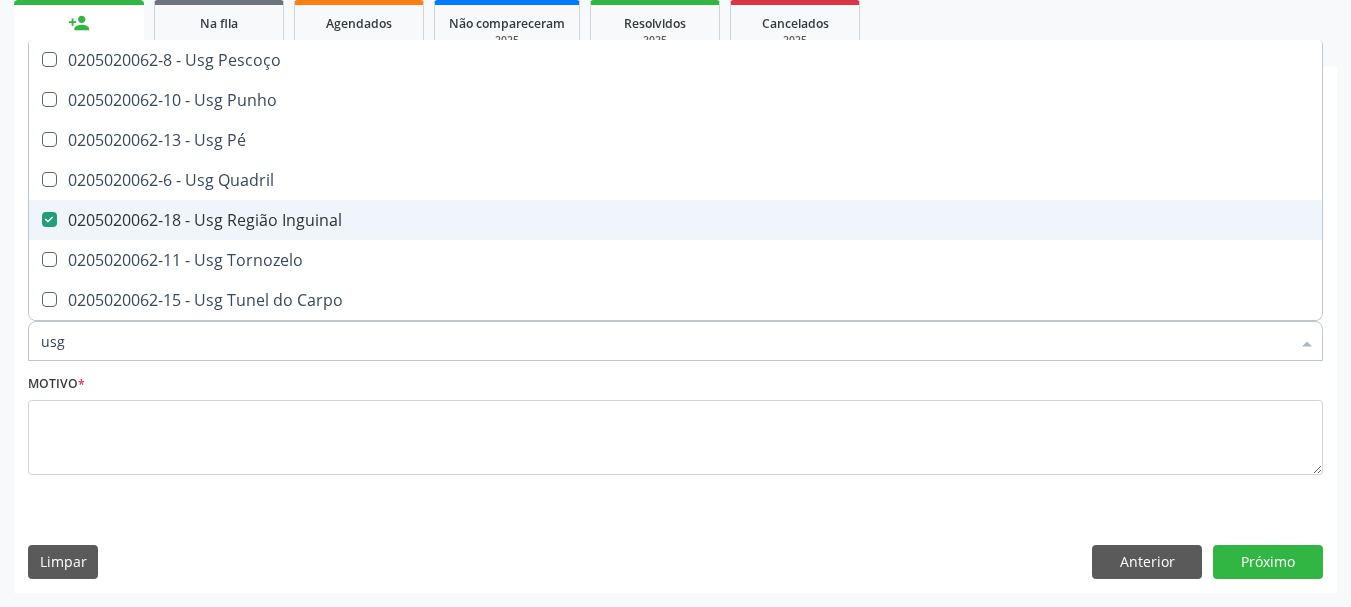 click on "usg" at bounding box center [665, 341] 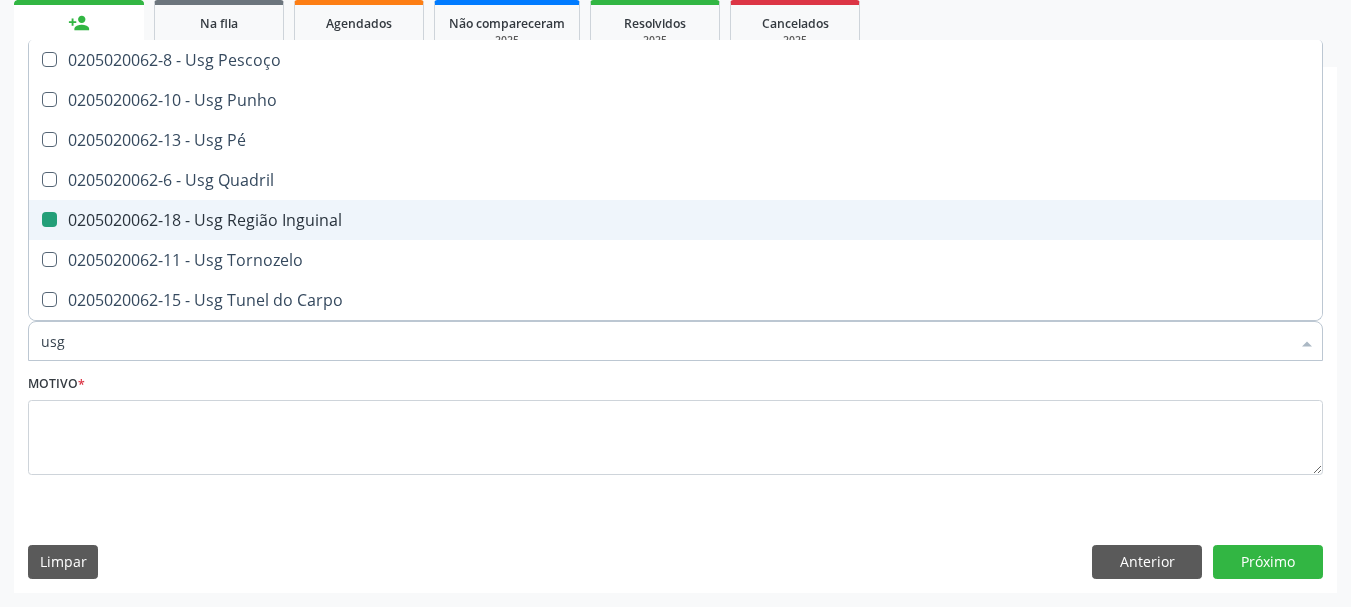 type on "us" 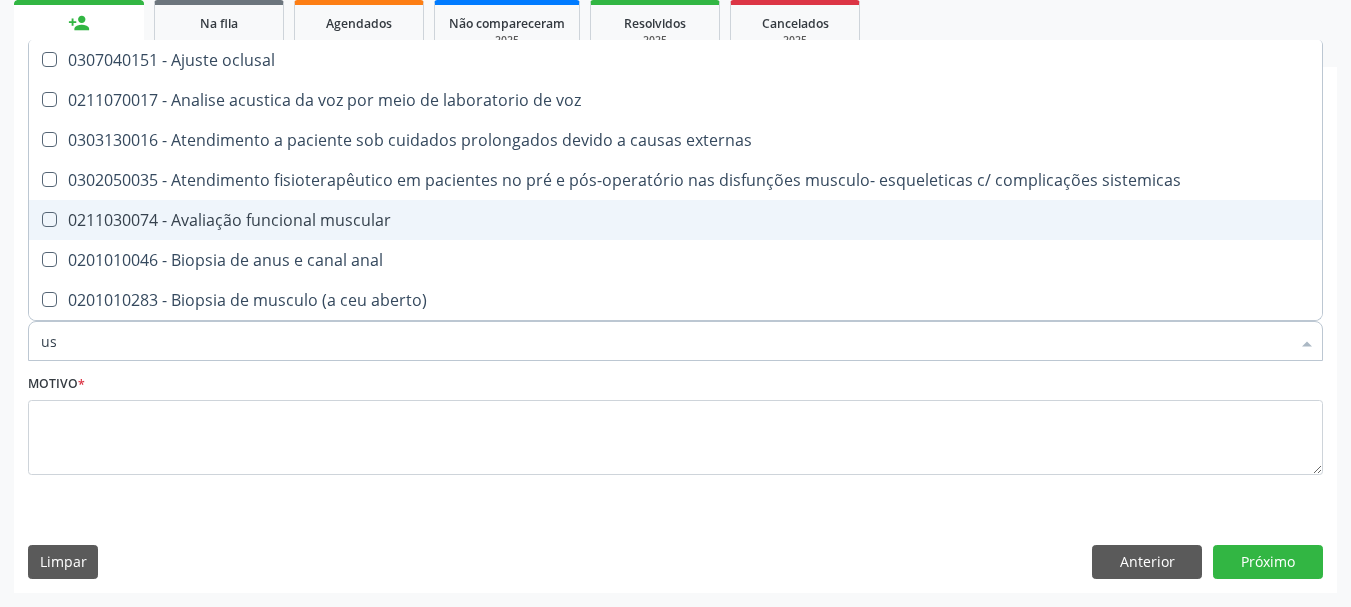 type on "u" 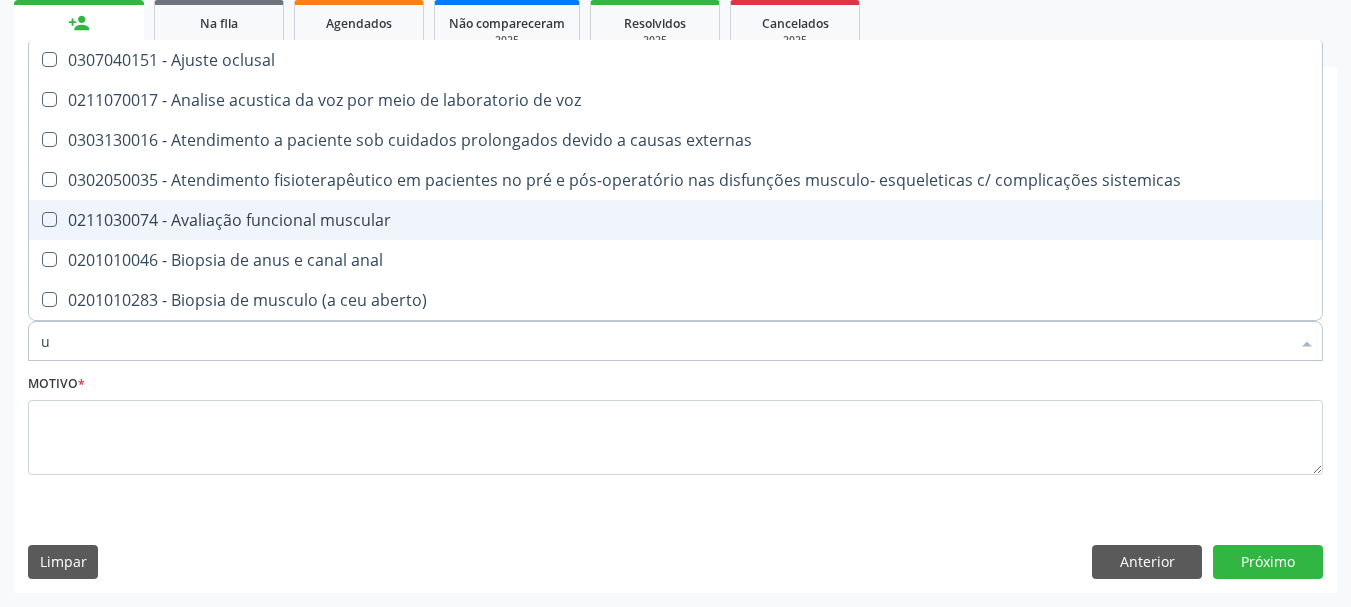 type 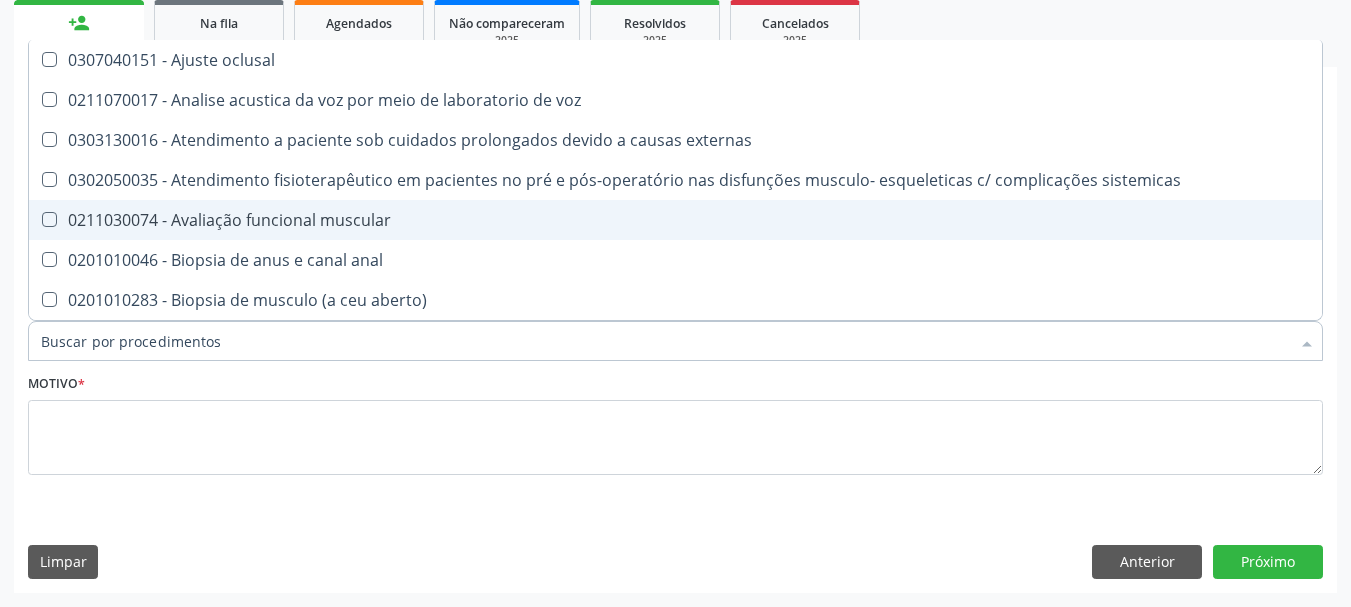 checkbox on "false" 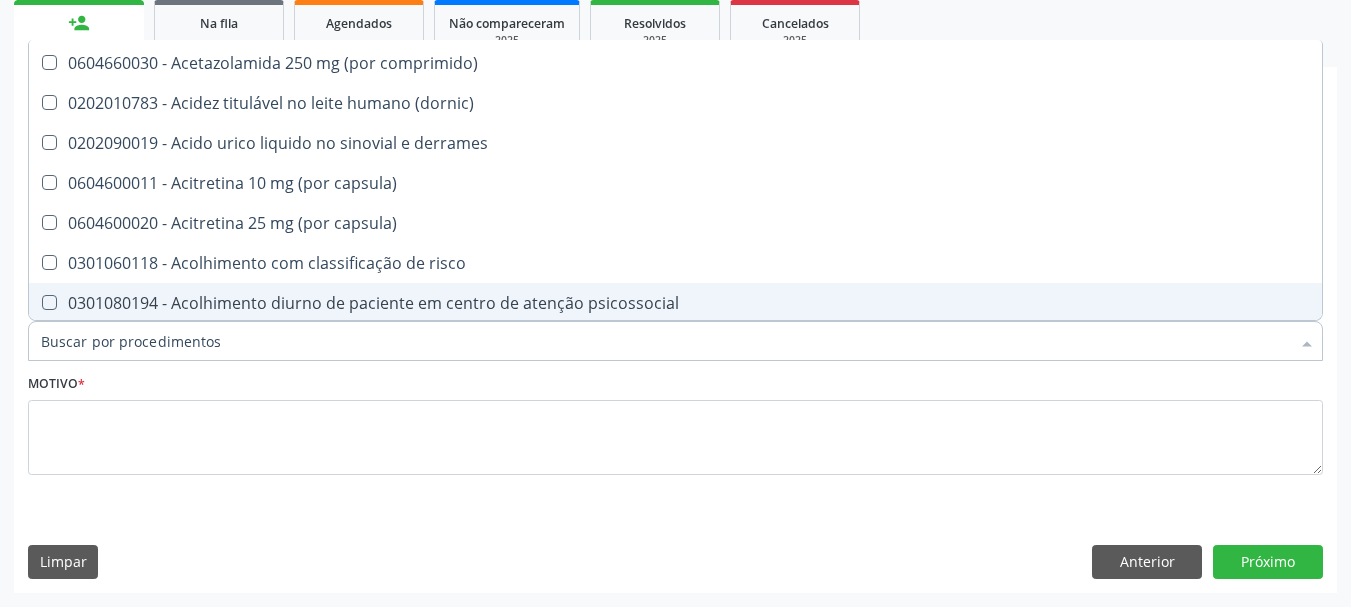 scroll, scrollTop: 563, scrollLeft: 0, axis: vertical 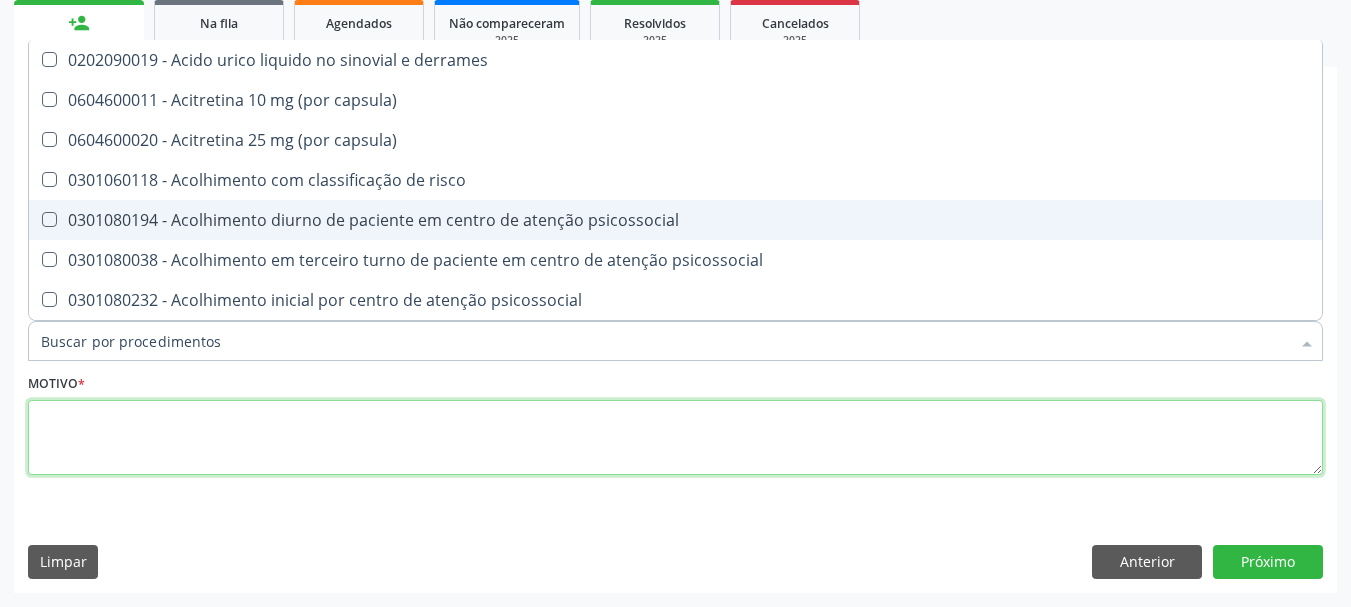 click at bounding box center [675, 438] 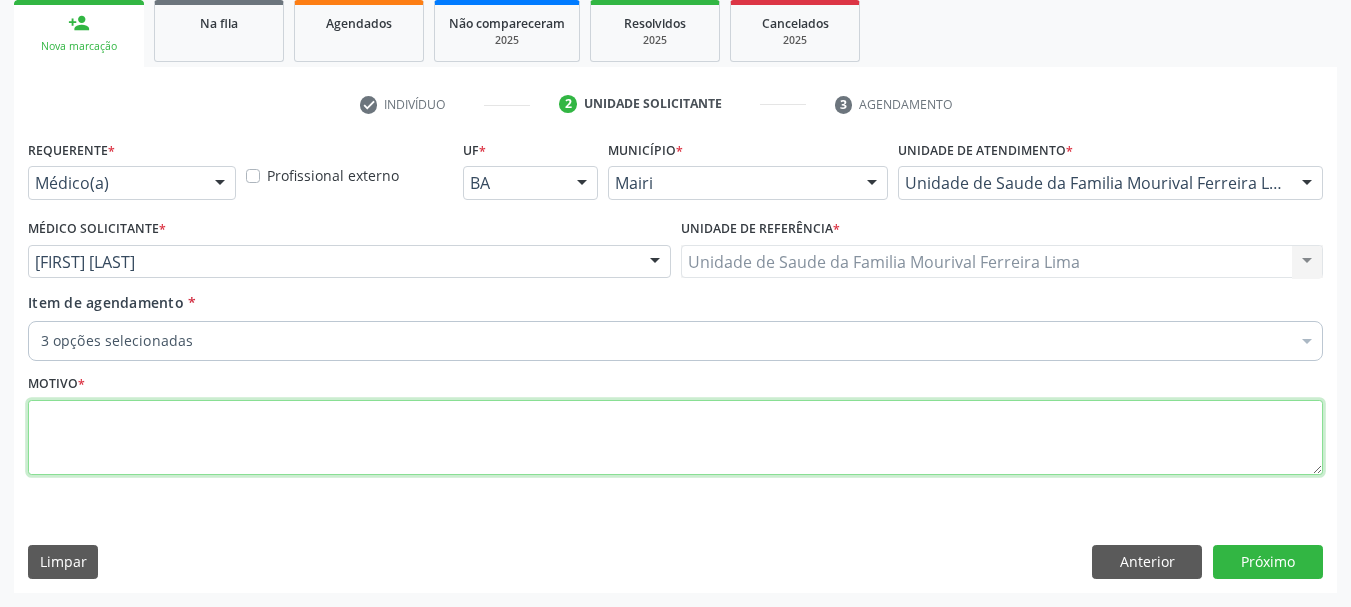 scroll, scrollTop: 0, scrollLeft: 0, axis: both 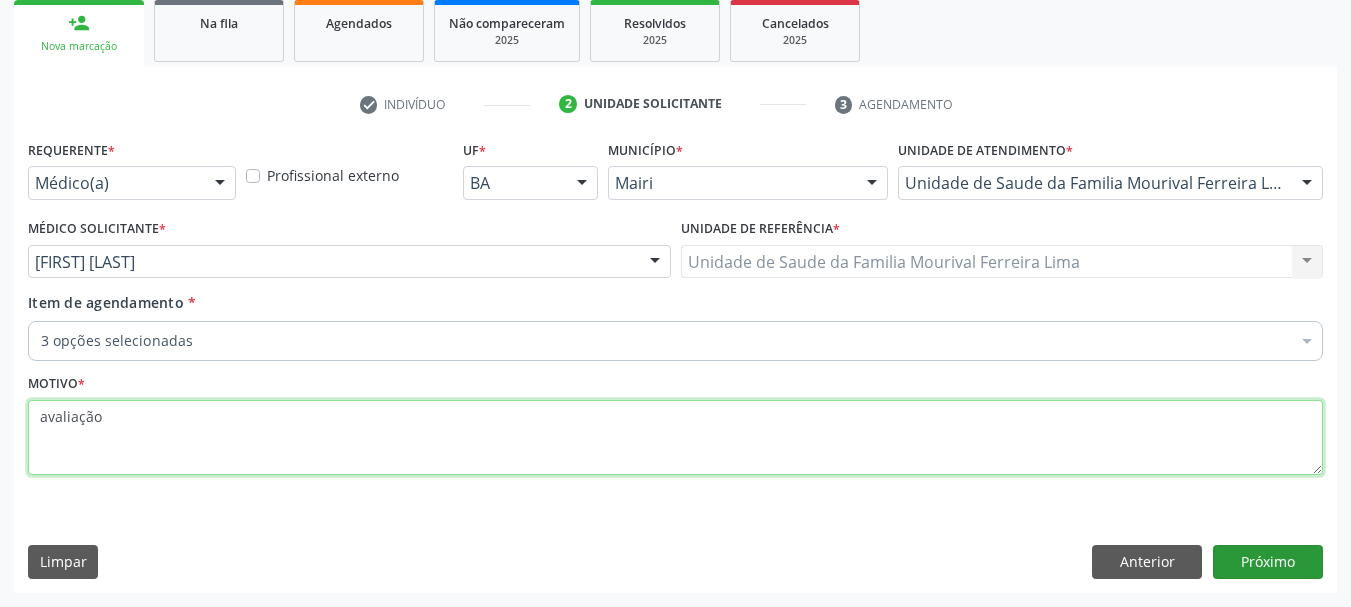 type on "avaliação" 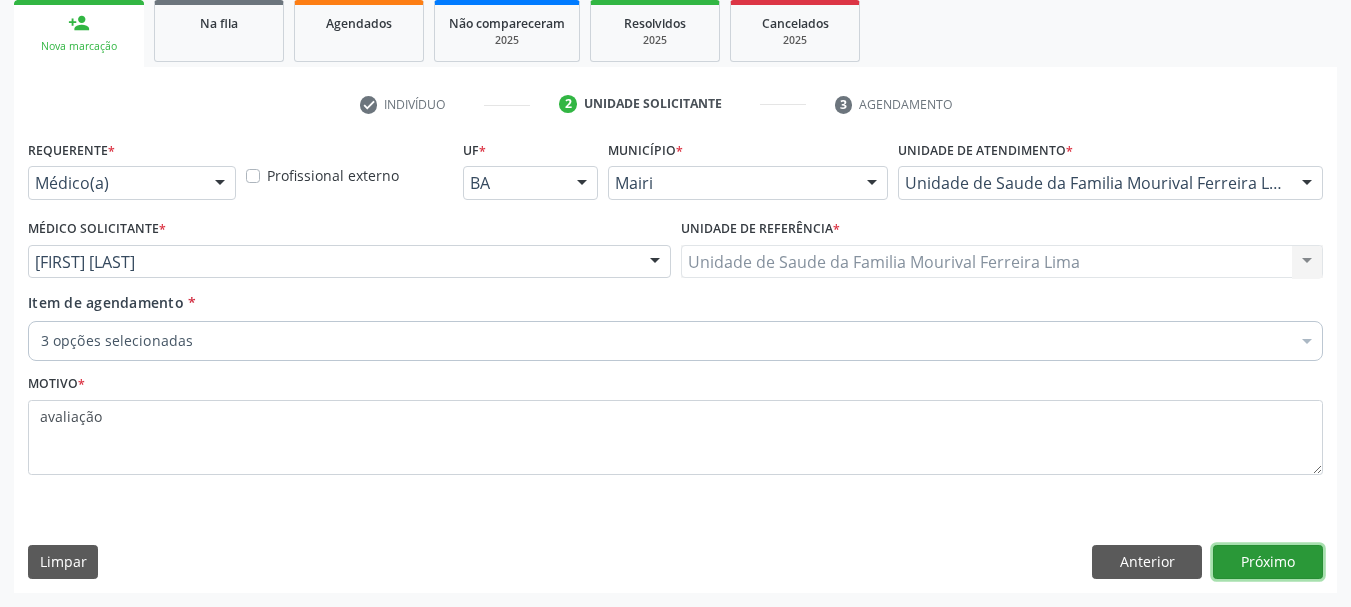 click on "Próximo" at bounding box center [1268, 562] 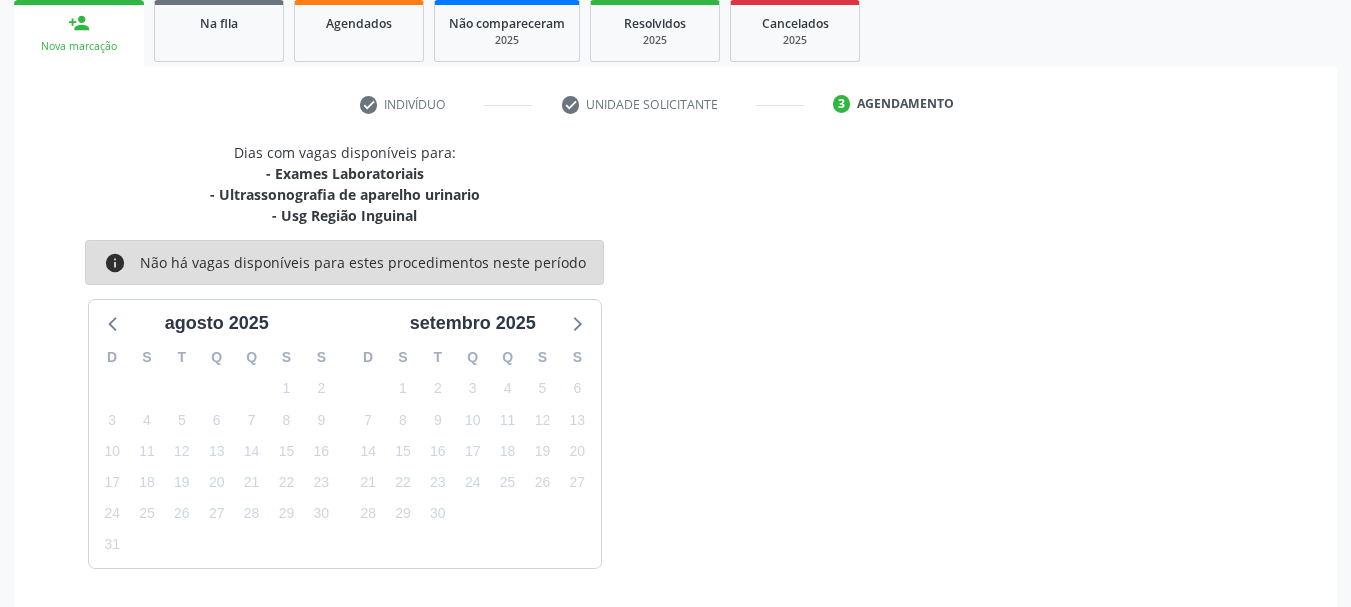 scroll, scrollTop: 364, scrollLeft: 0, axis: vertical 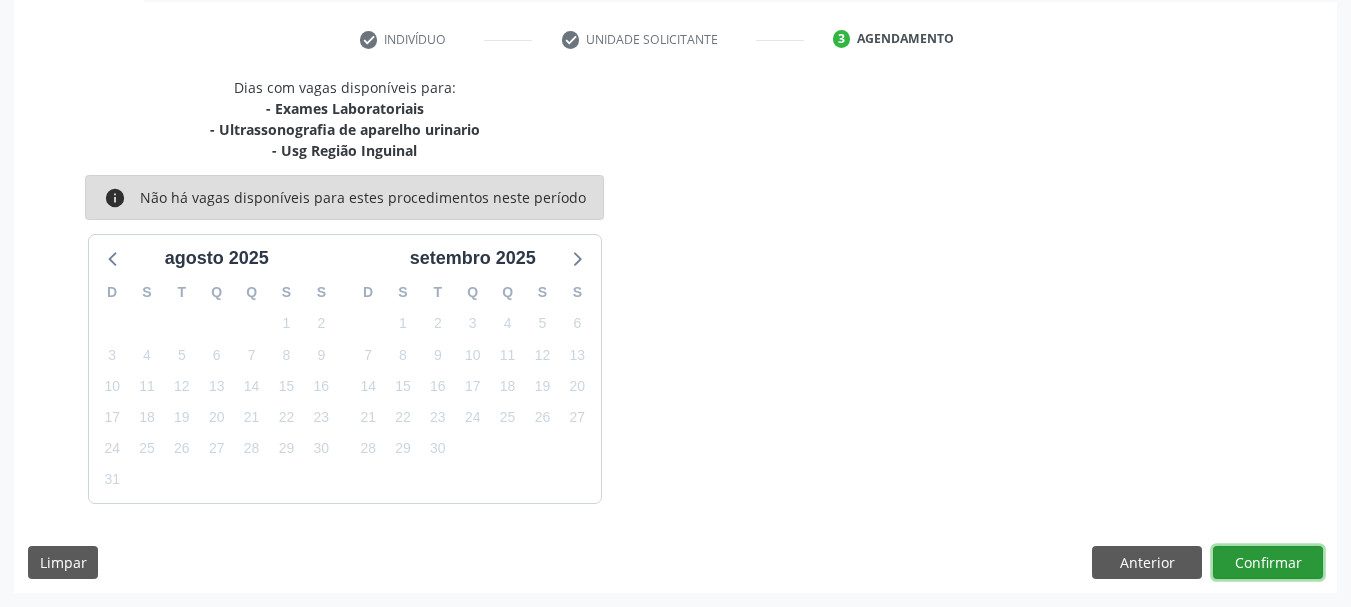 click on "Confirmar" at bounding box center [1268, 563] 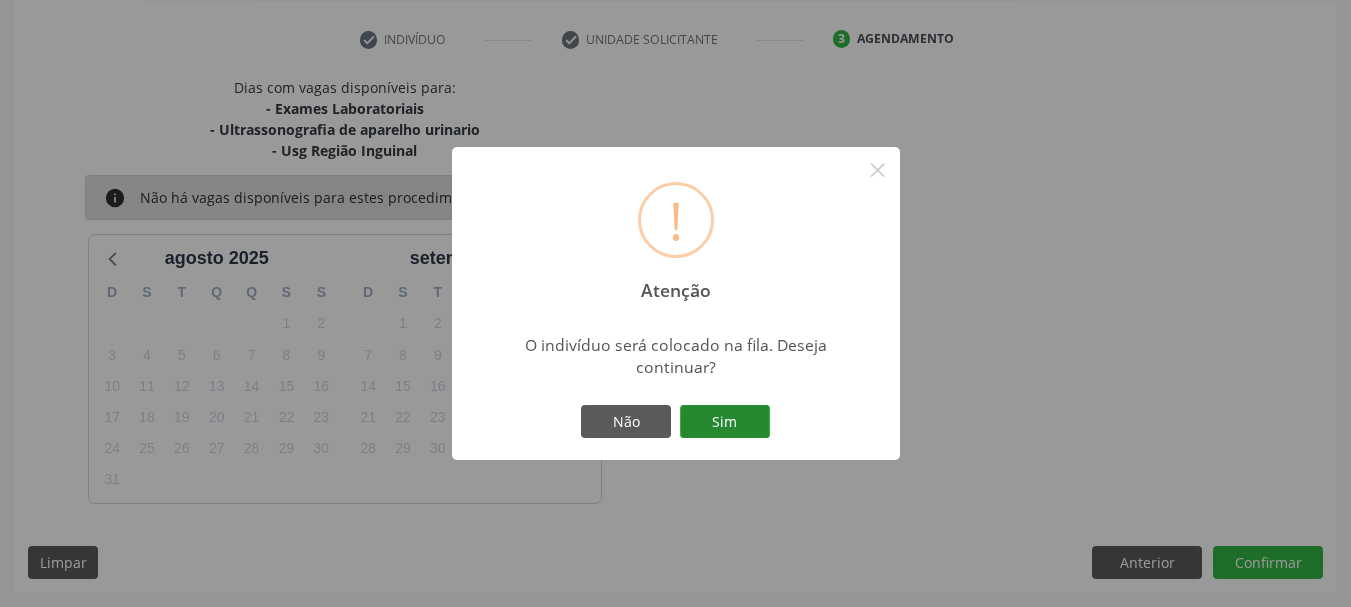 click on "Sim" at bounding box center (725, 422) 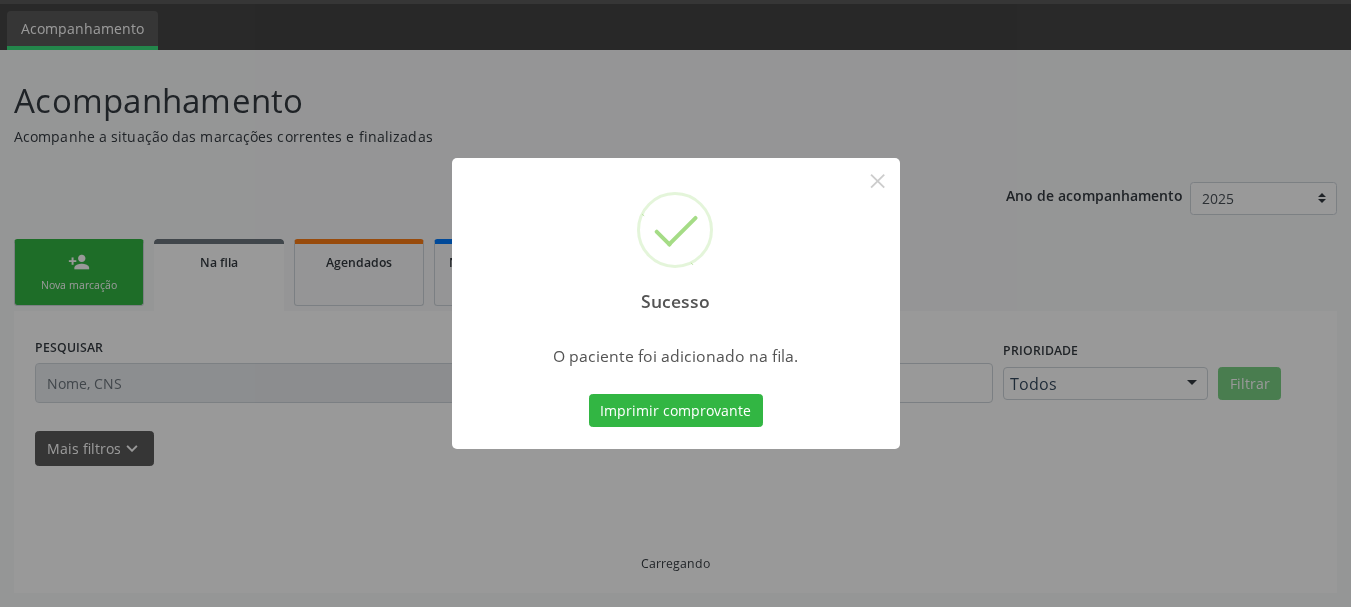 scroll, scrollTop: 60, scrollLeft: 0, axis: vertical 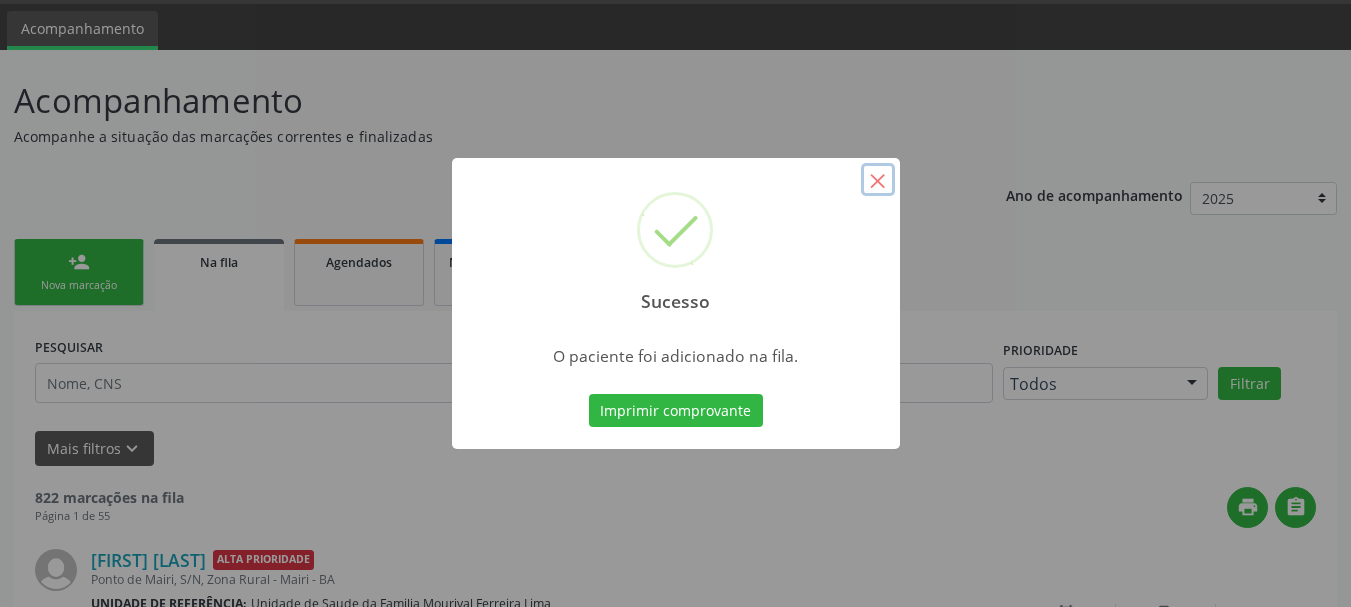click on "×" at bounding box center [878, 180] 